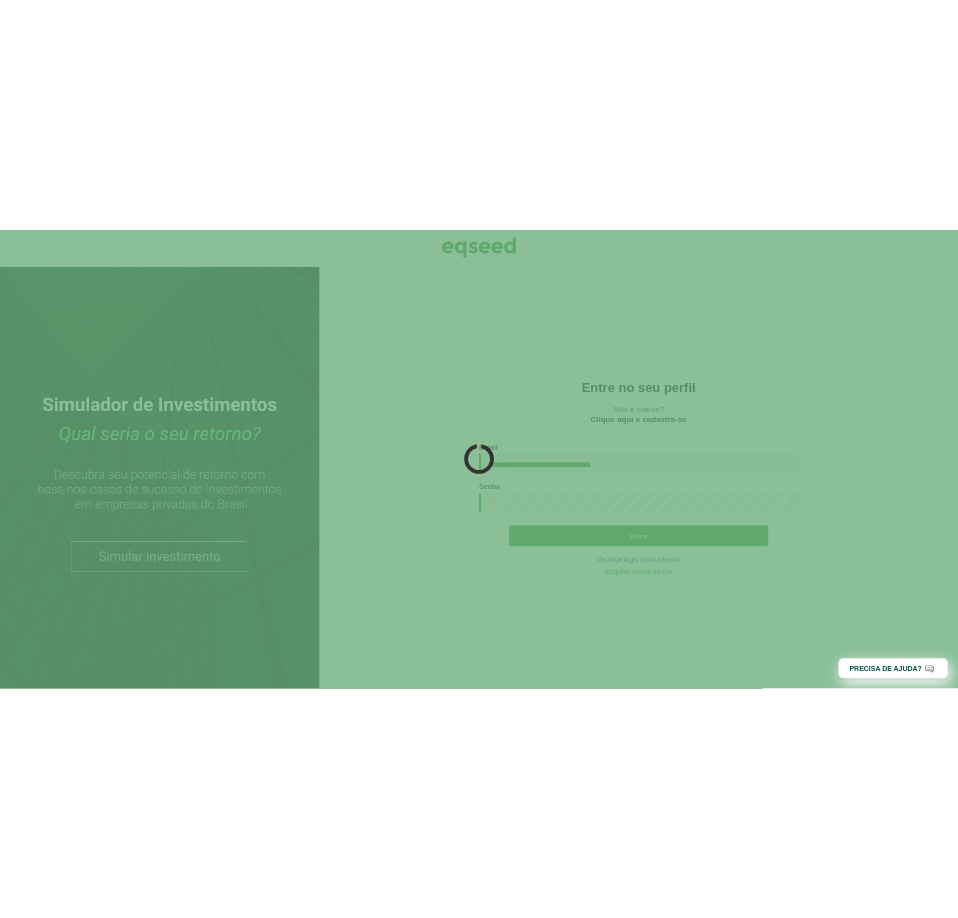 scroll, scrollTop: 0, scrollLeft: 0, axis: both 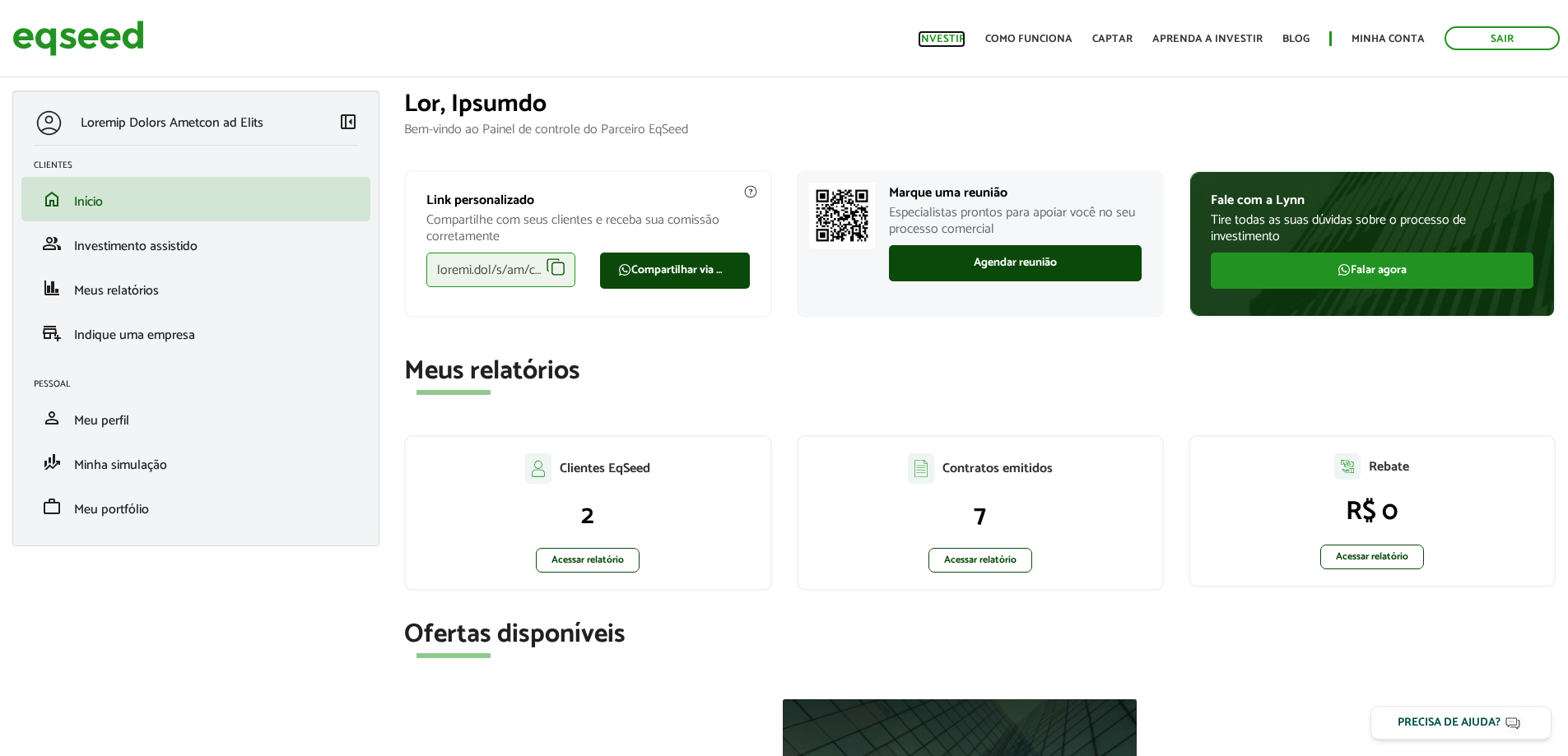 click on "Investir" at bounding box center [942, 39] 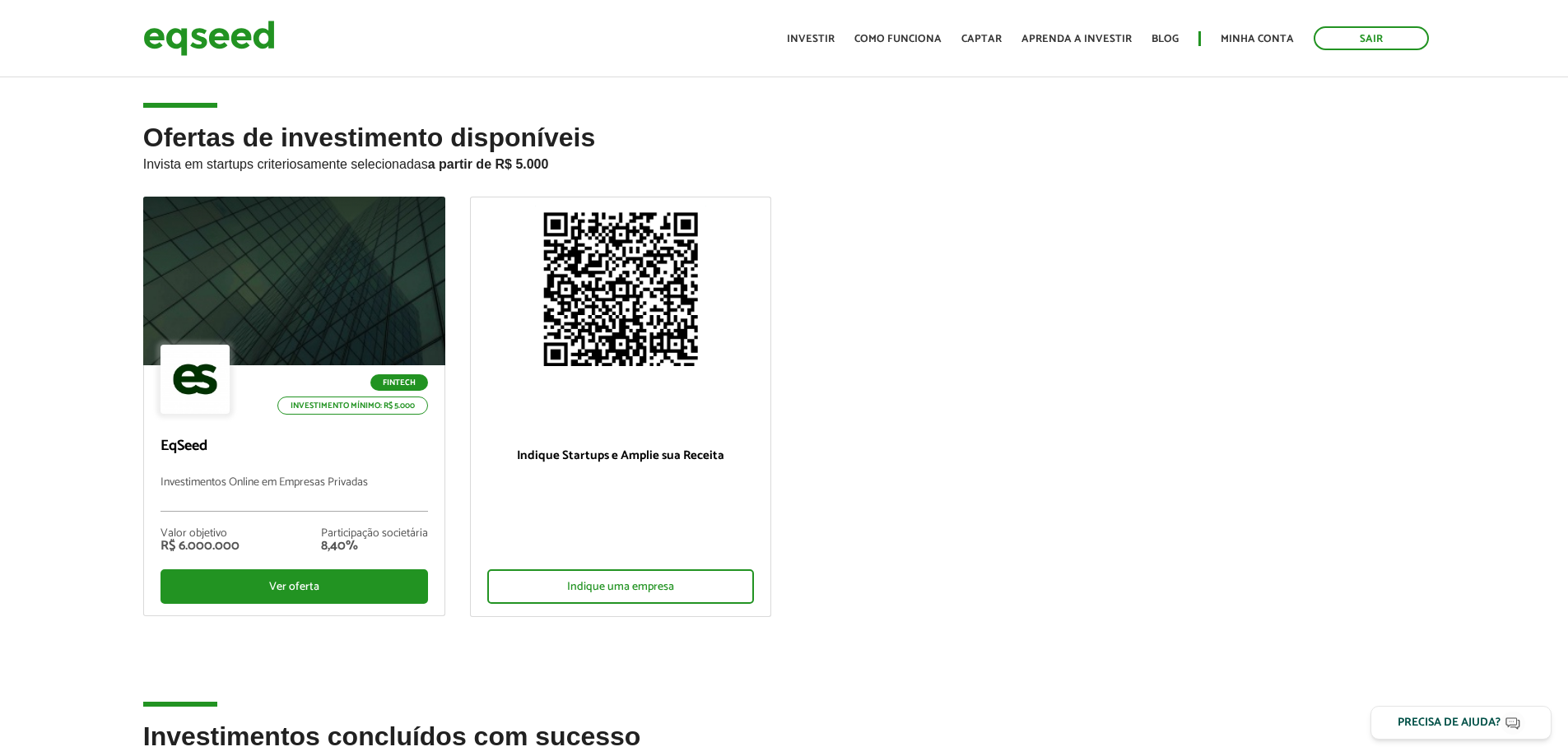 scroll, scrollTop: 0, scrollLeft: 0, axis: both 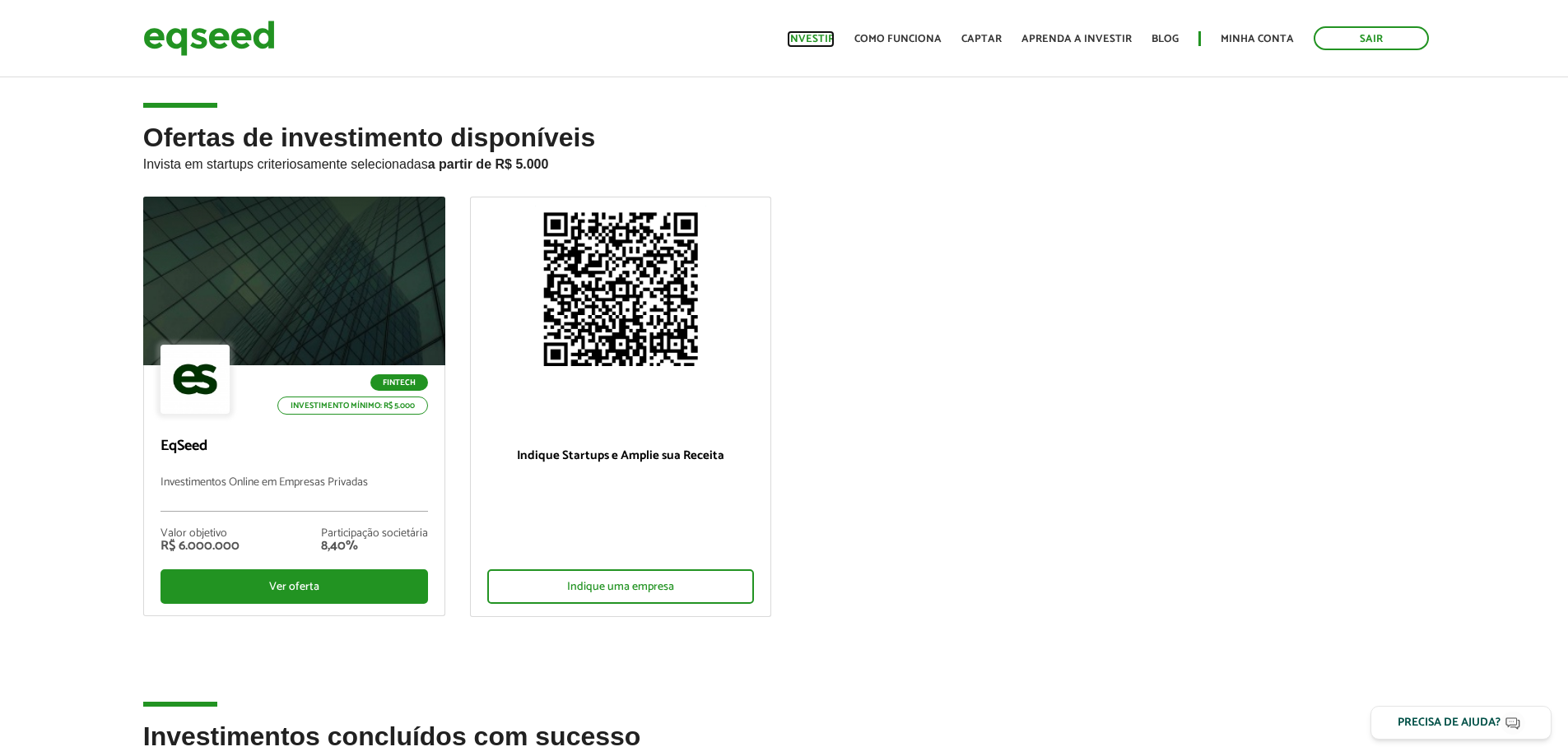 click on "Investir" at bounding box center (811, 39) 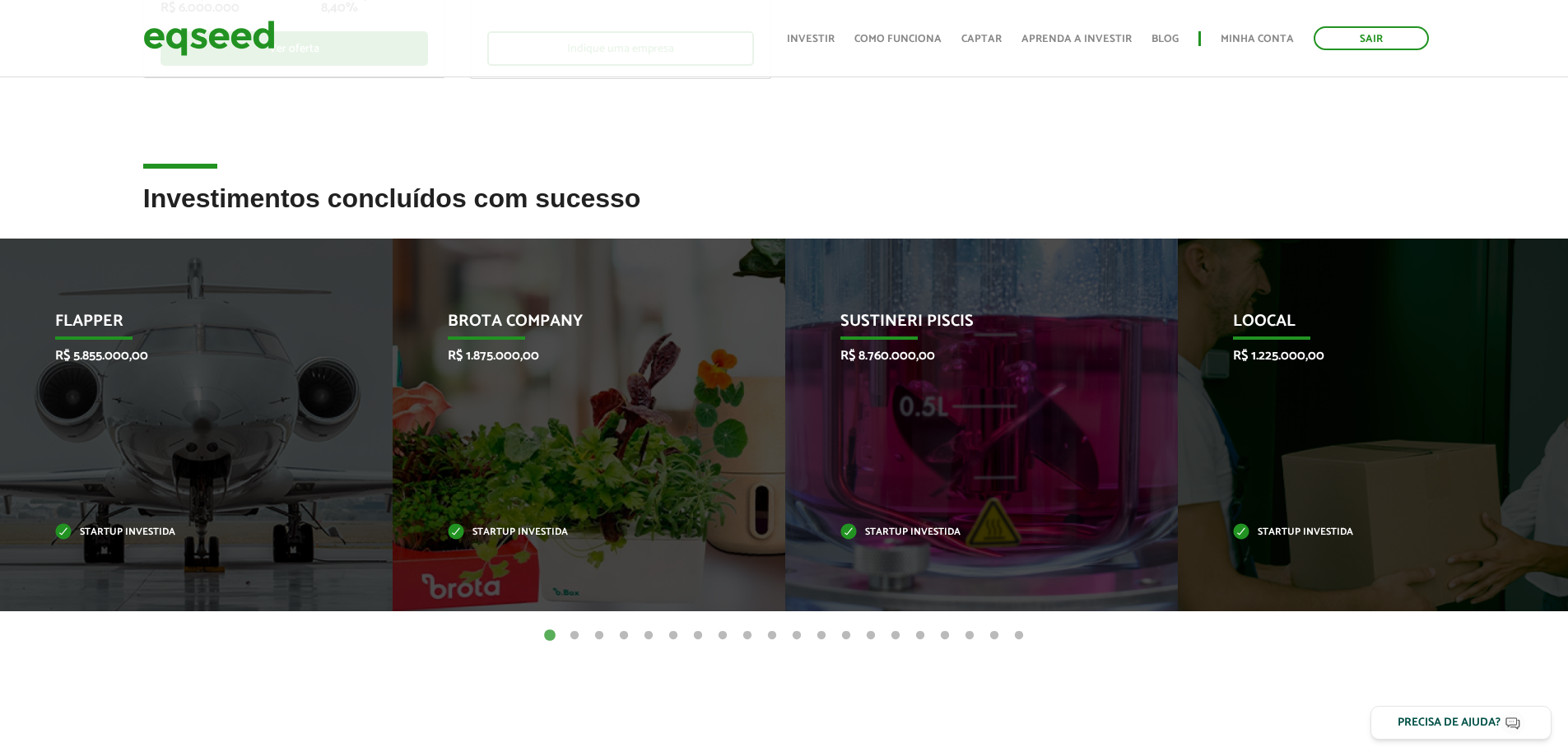 scroll, scrollTop: 576, scrollLeft: 0, axis: vertical 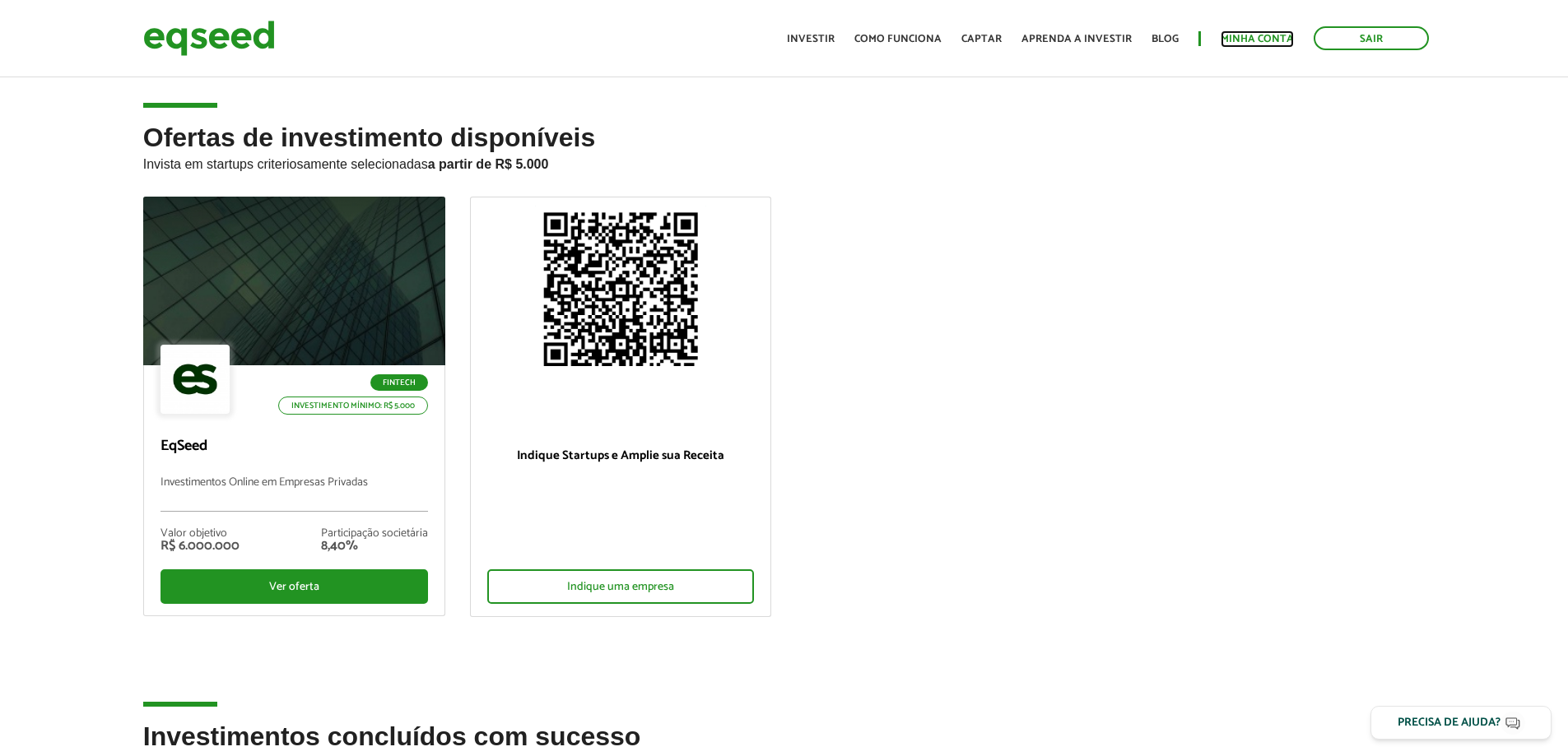 click on "Minha conta" at bounding box center [1257, 39] 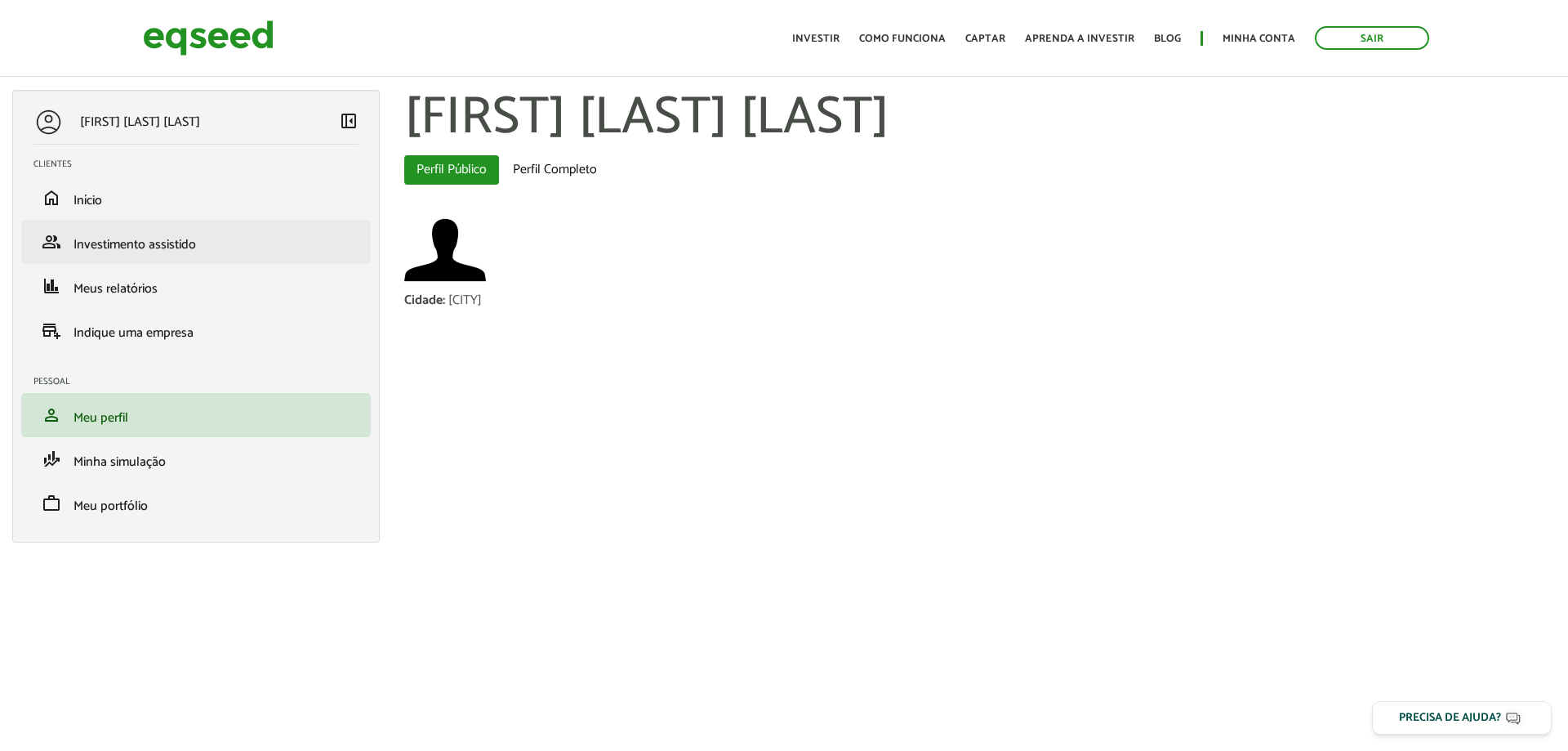scroll, scrollTop: 0, scrollLeft: 0, axis: both 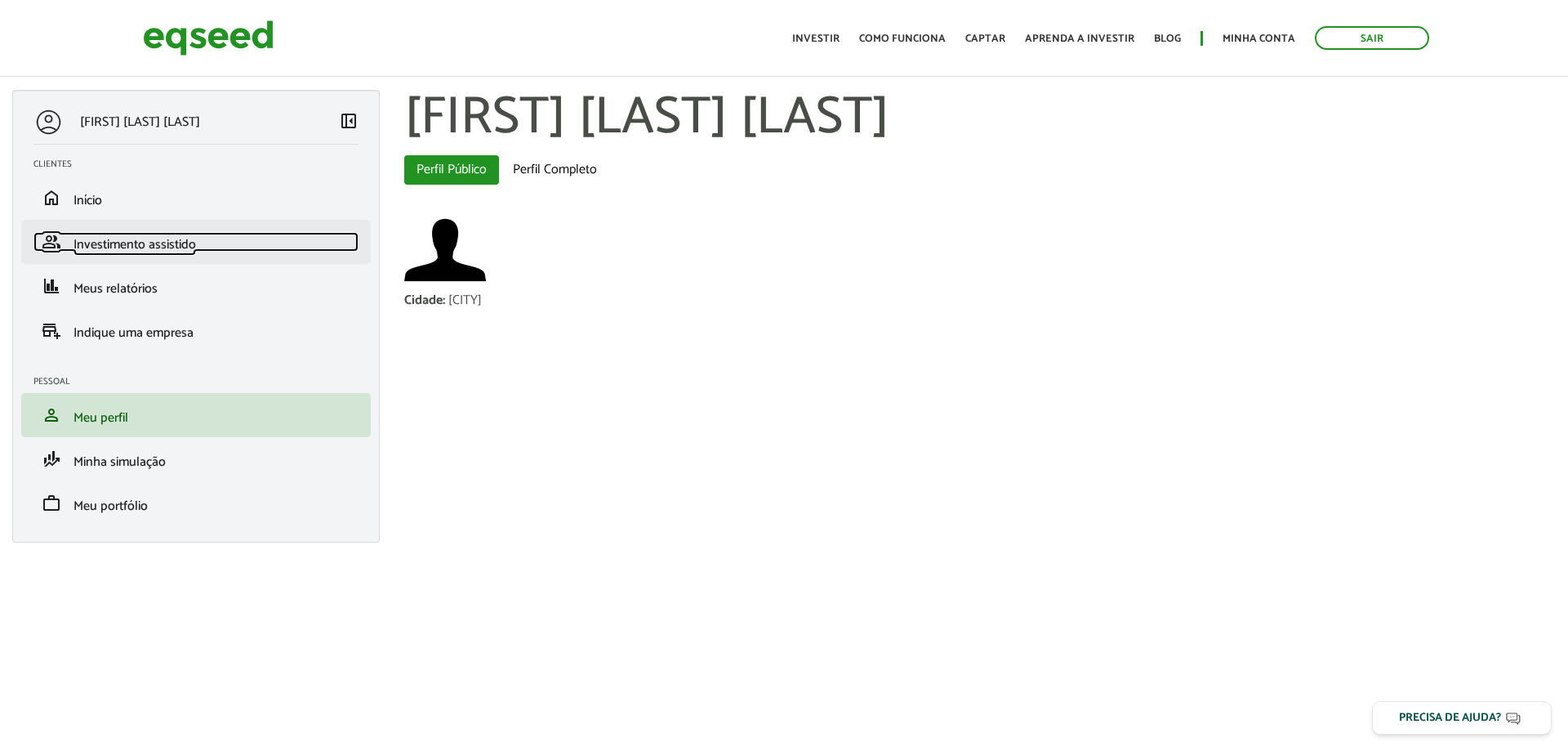 click on "Investimento assistido" at bounding box center [135, 244] 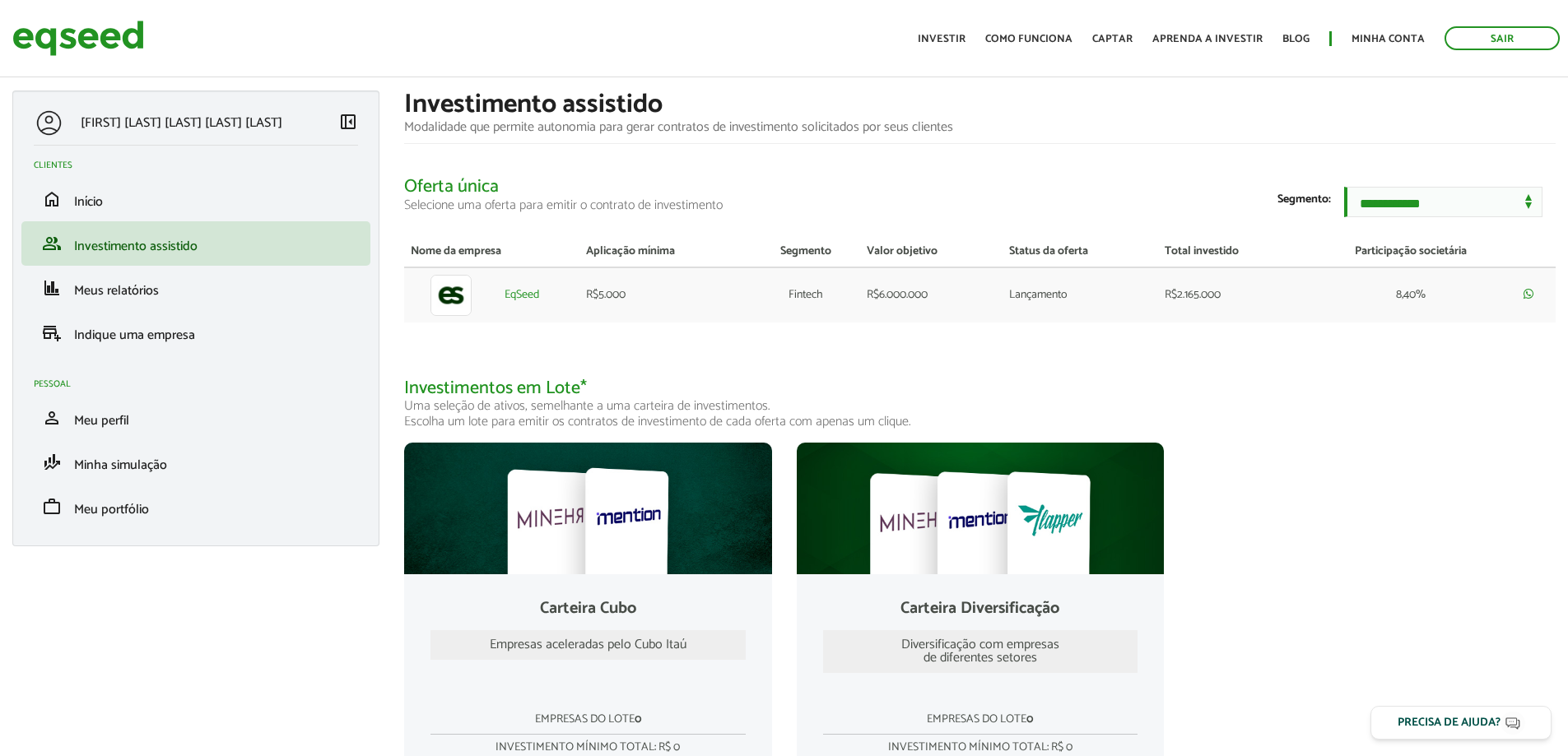 scroll, scrollTop: 0, scrollLeft: 0, axis: both 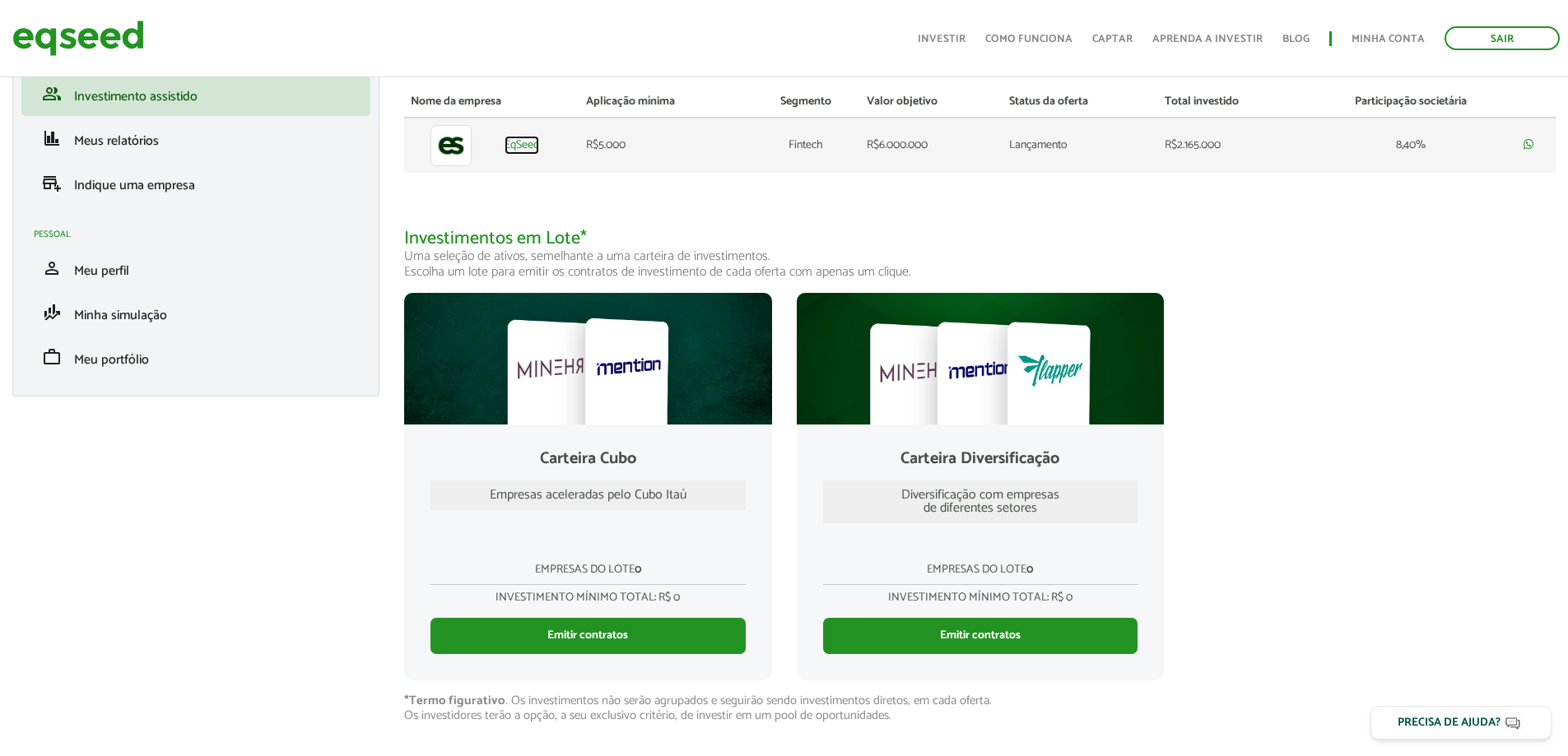 click on "EqSeed" at bounding box center [522, 146] 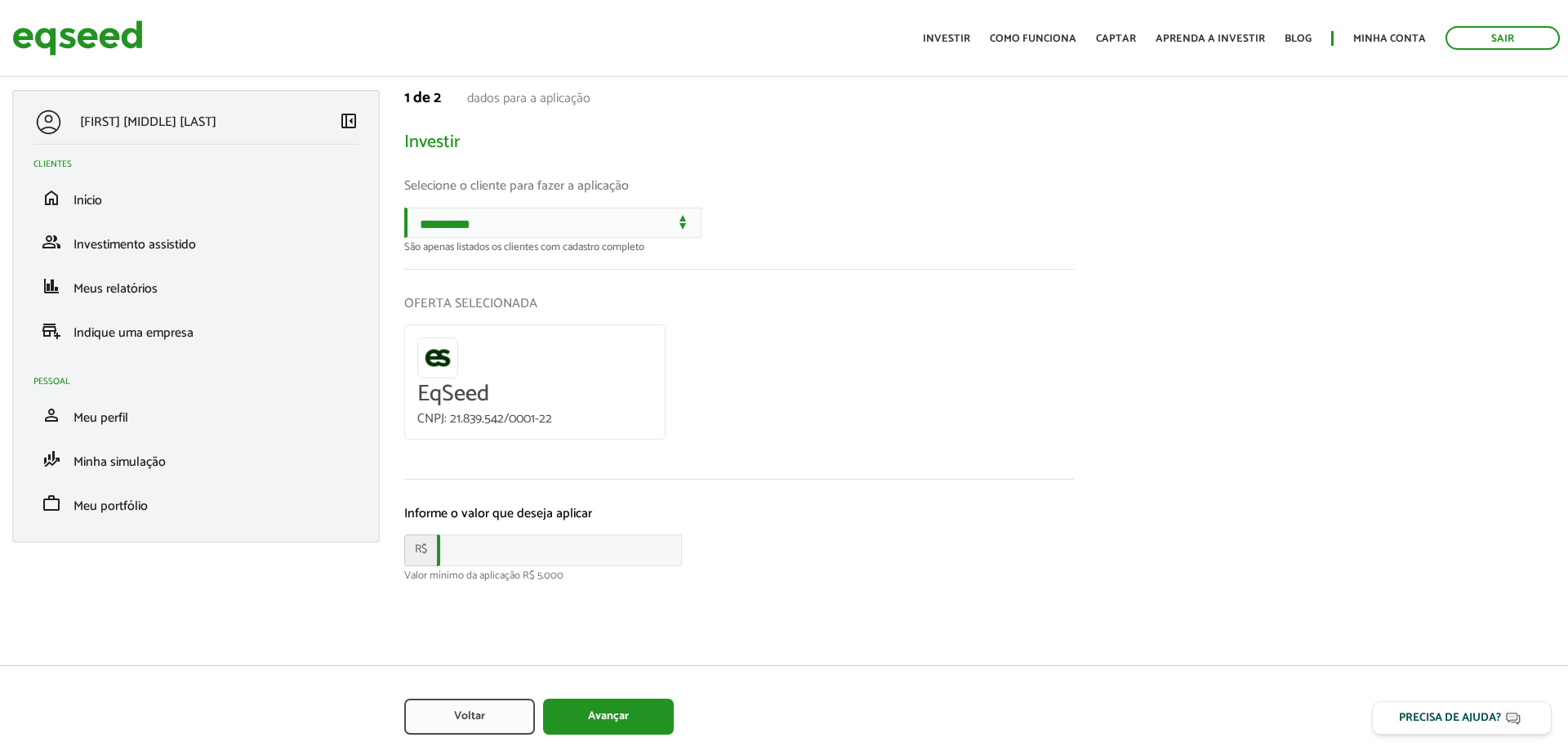 scroll, scrollTop: 0, scrollLeft: 0, axis: both 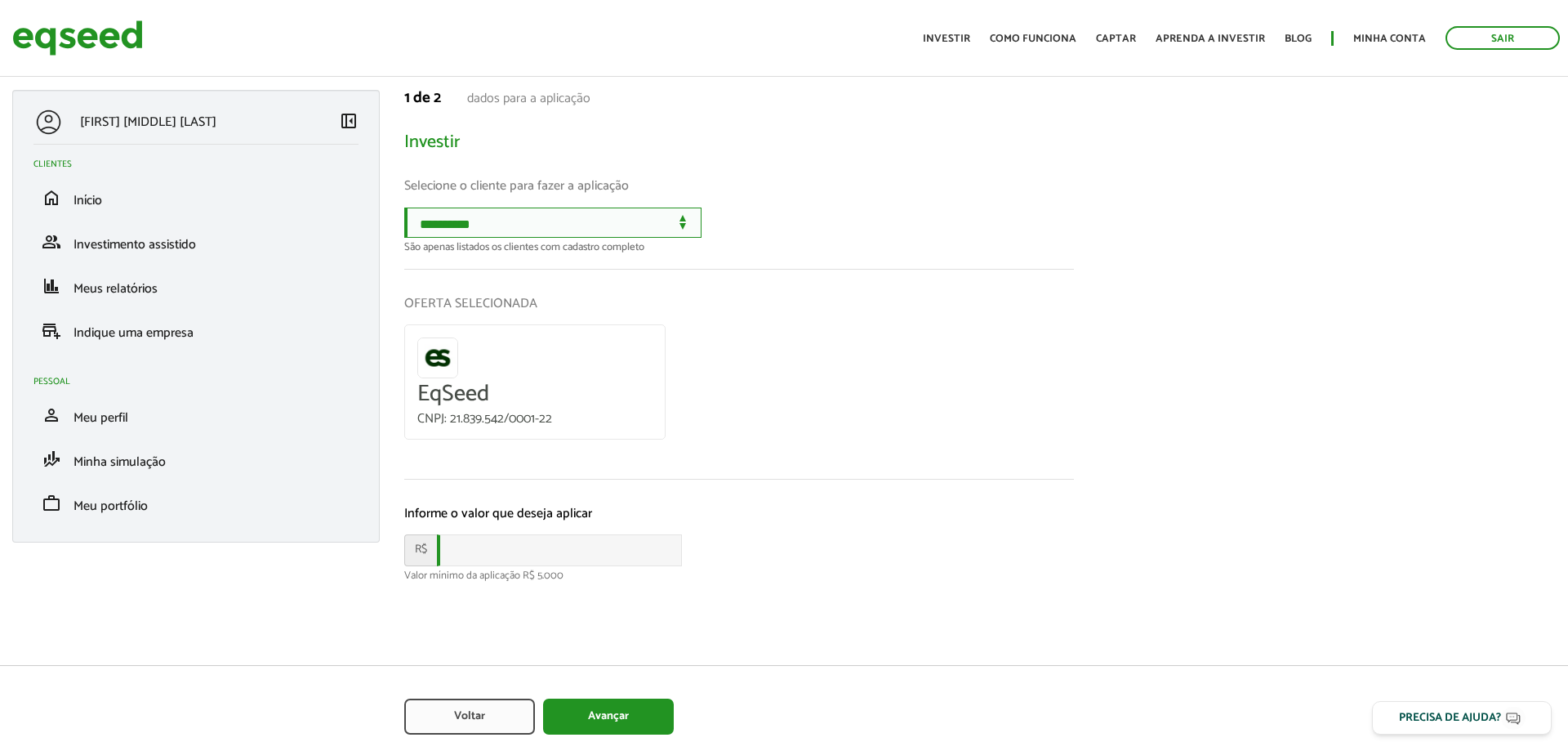 click on "**********" at bounding box center [553, 222] 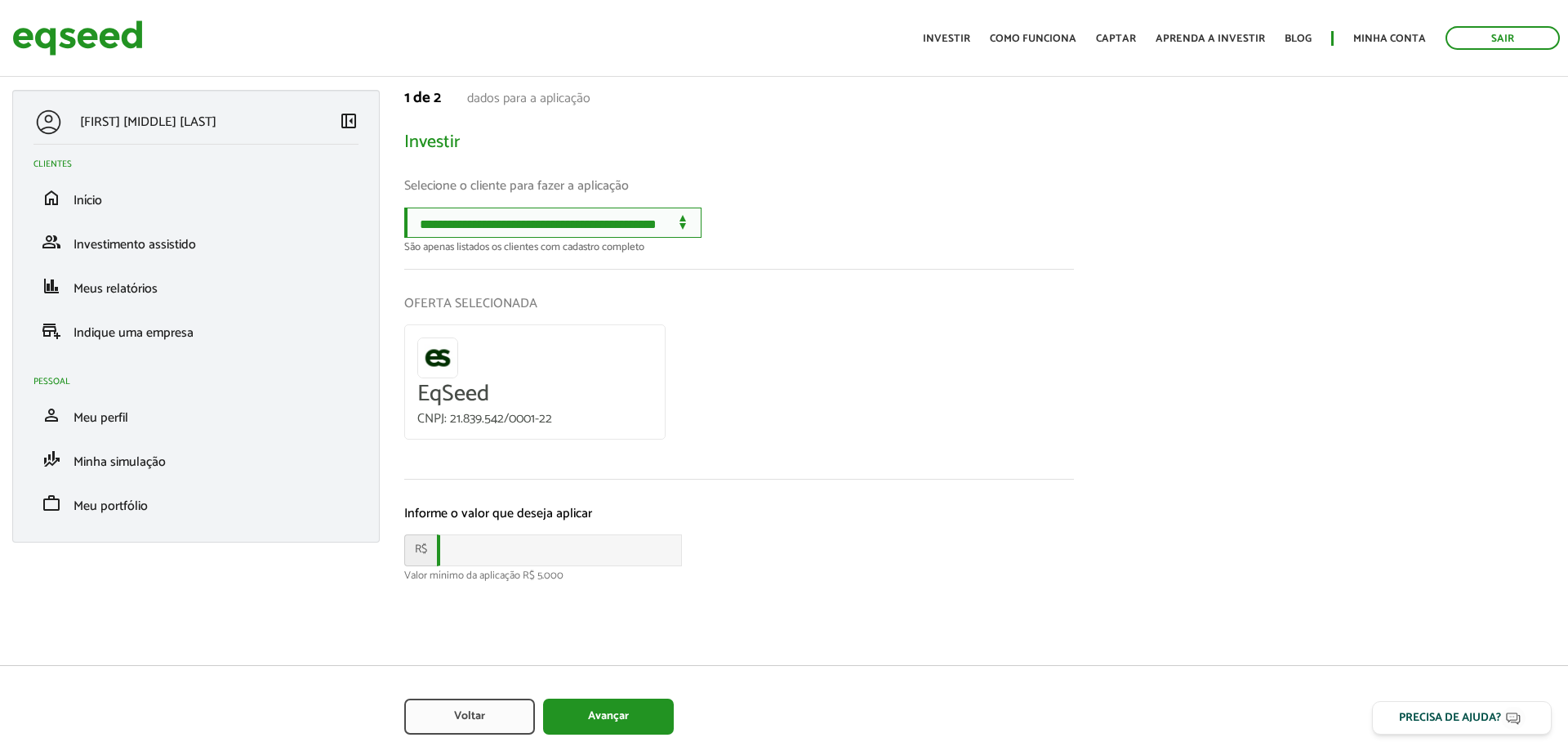 click on "**********" at bounding box center (553, 222) 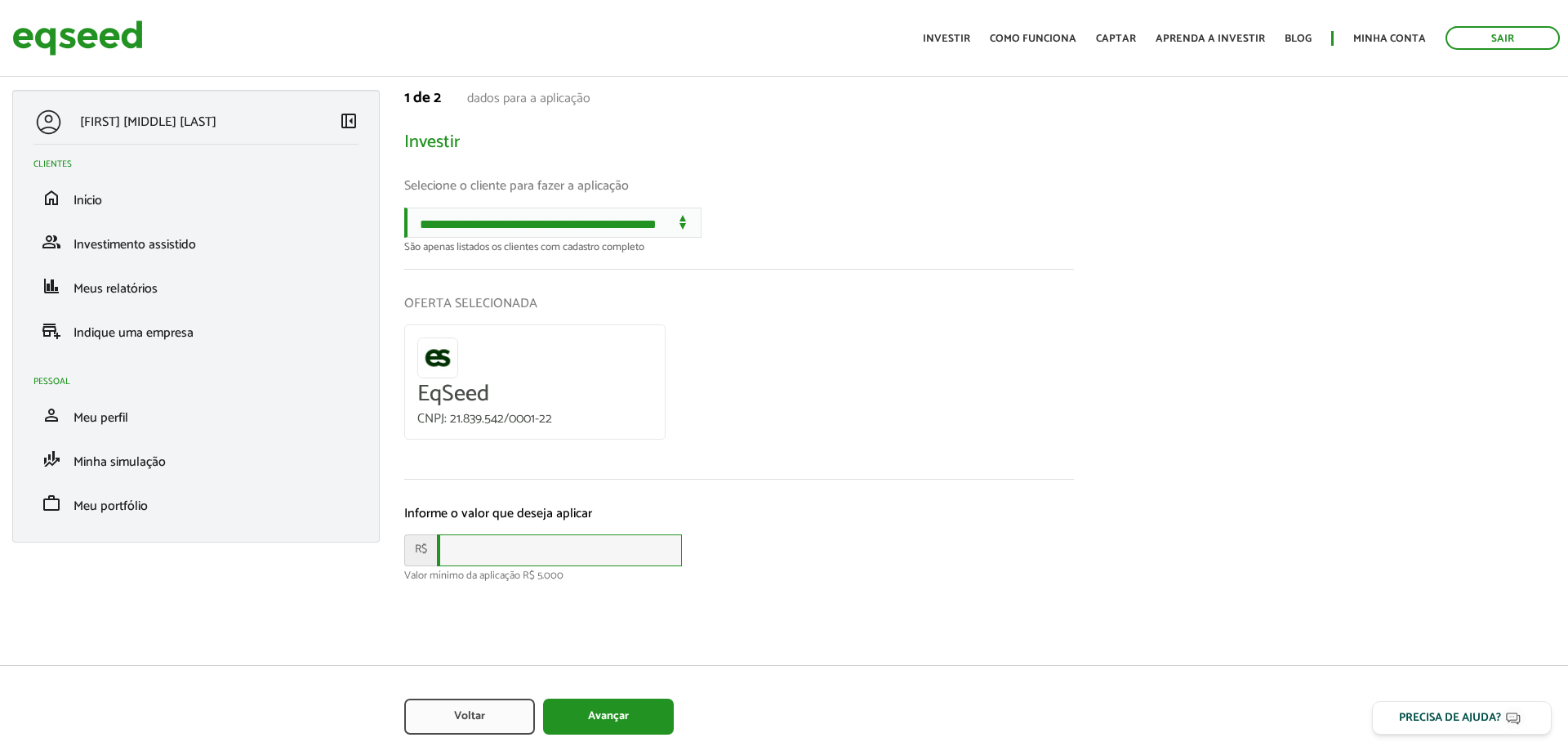 click at bounding box center (559, 550) 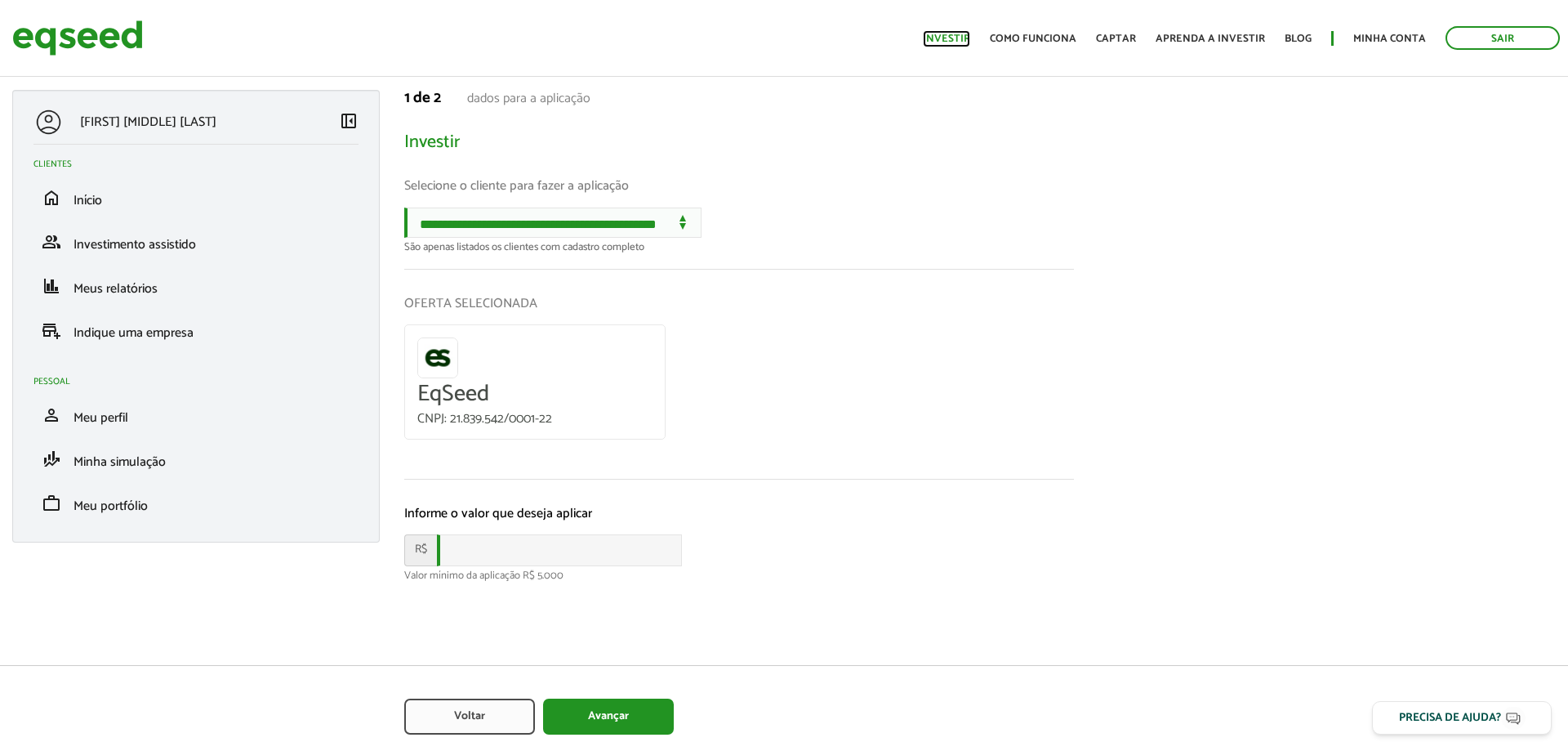 click on "Investir" at bounding box center [947, 38] 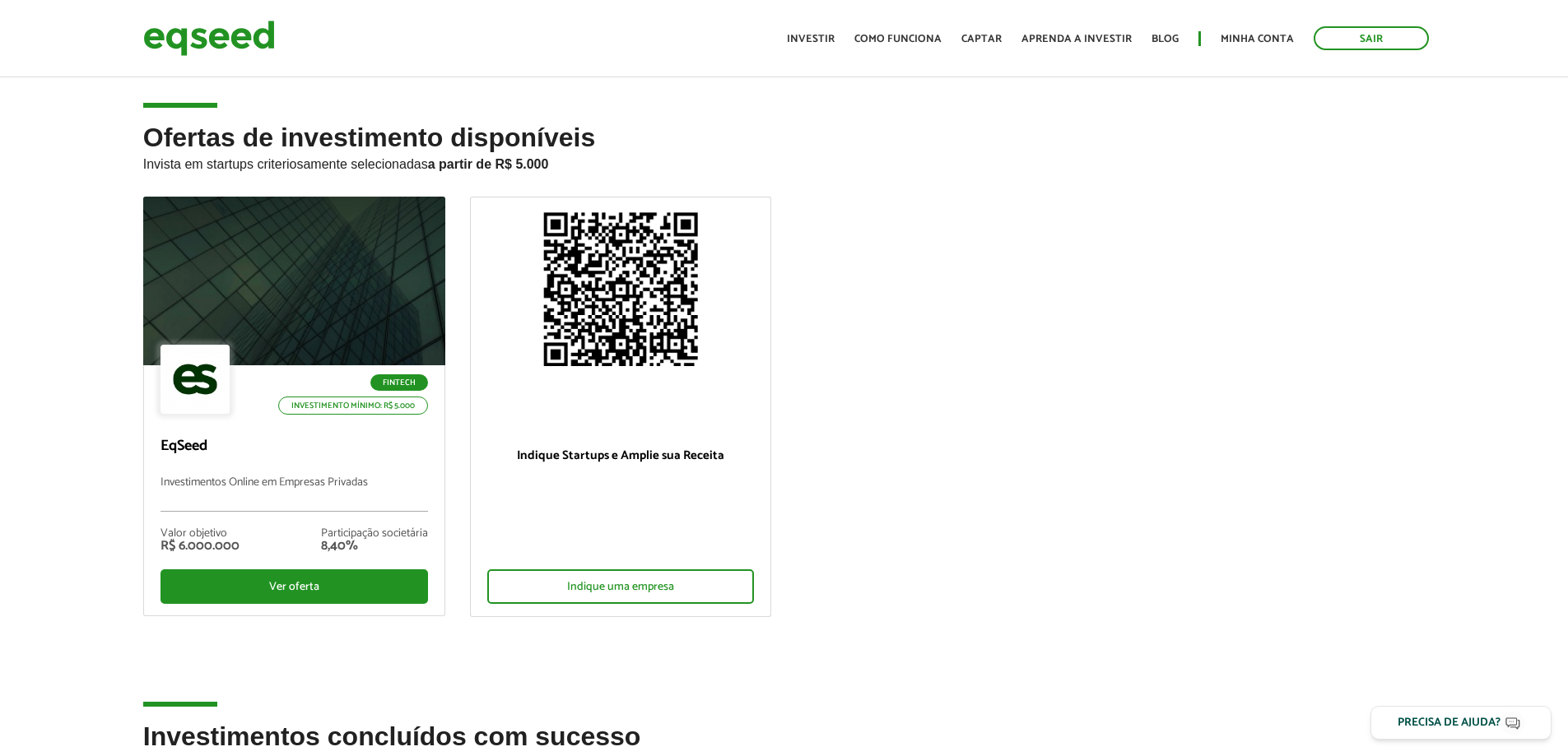 scroll, scrollTop: 0, scrollLeft: 0, axis: both 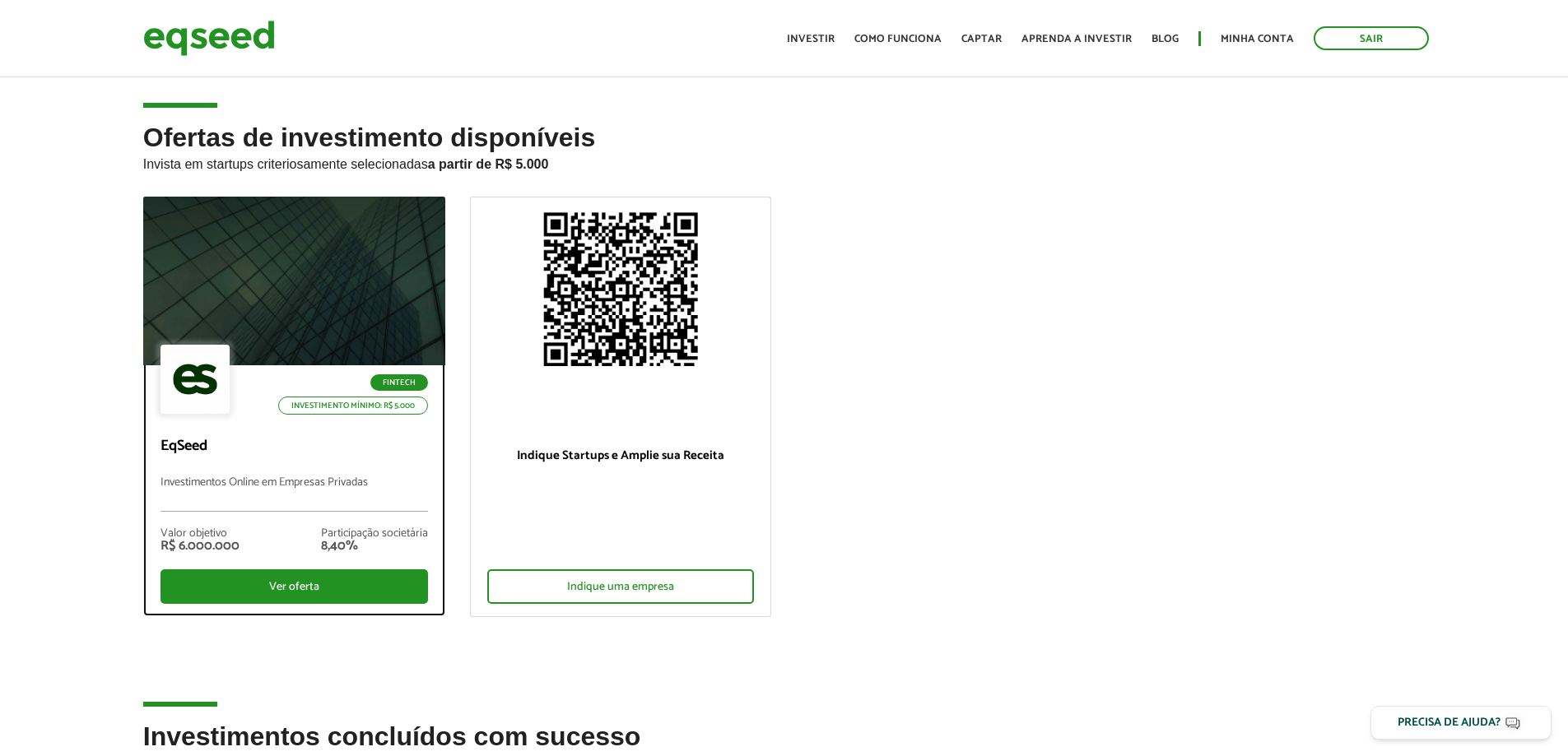 click at bounding box center [294, 281] 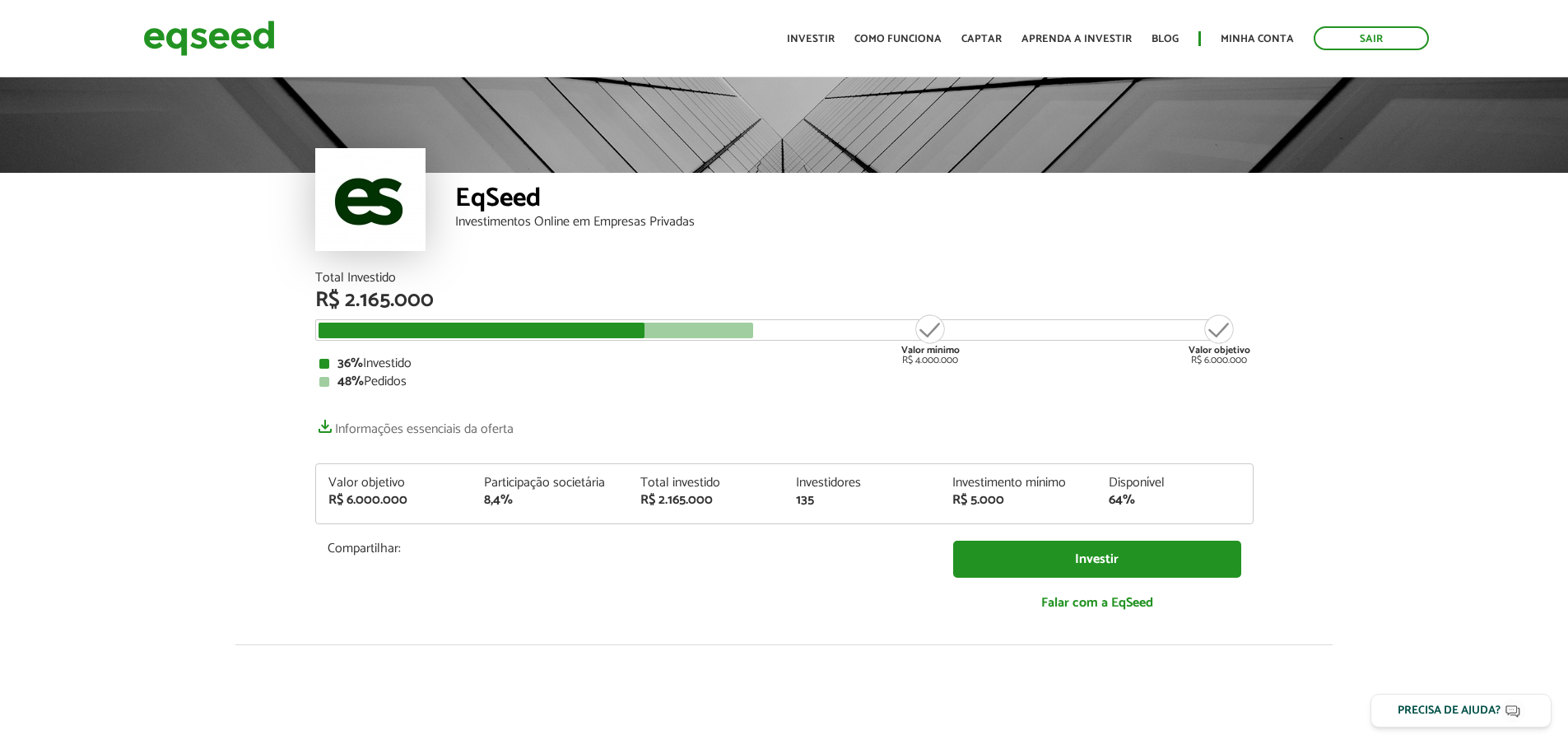 scroll, scrollTop: 0, scrollLeft: 0, axis: both 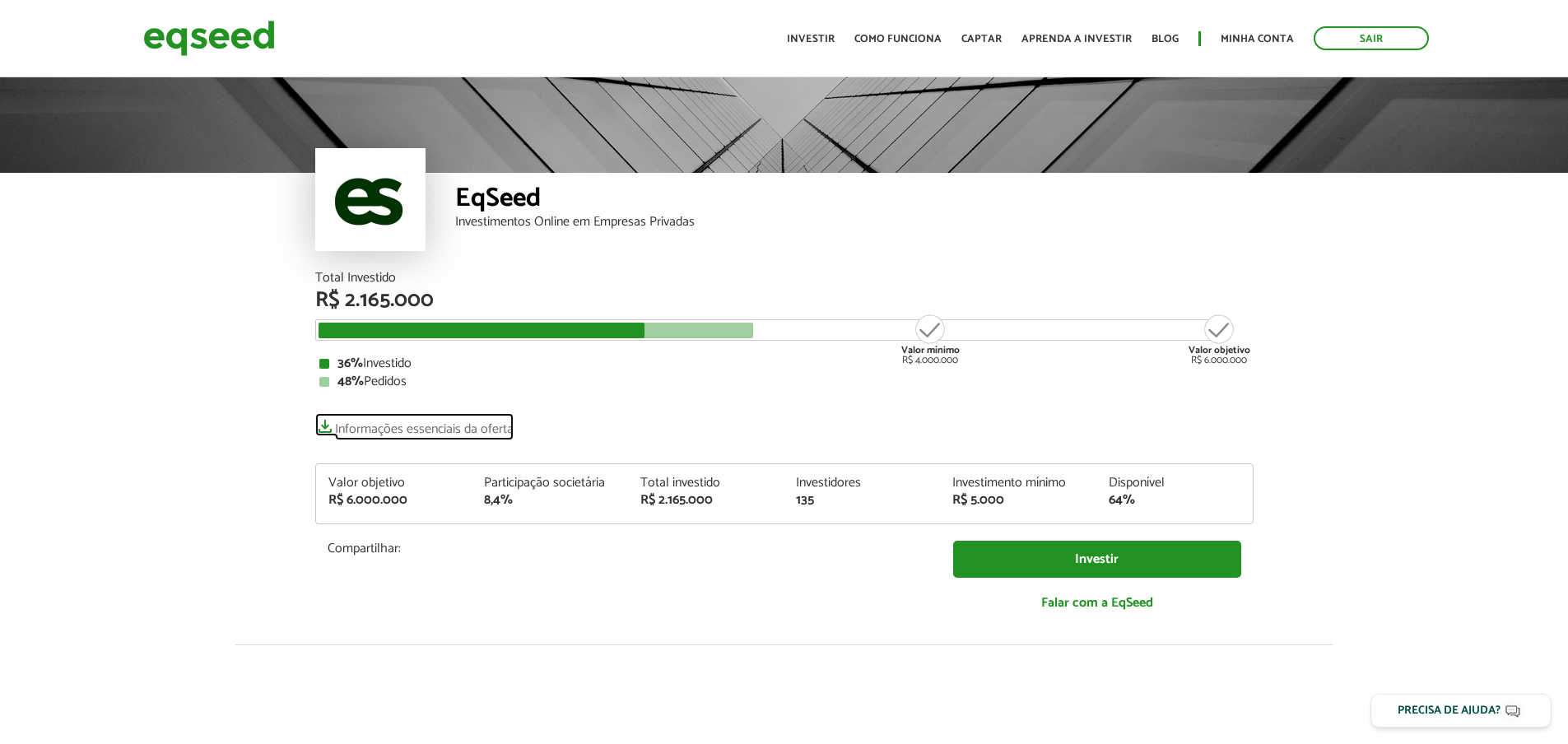 click on "Informações essenciais da oferta" at bounding box center [414, 425] 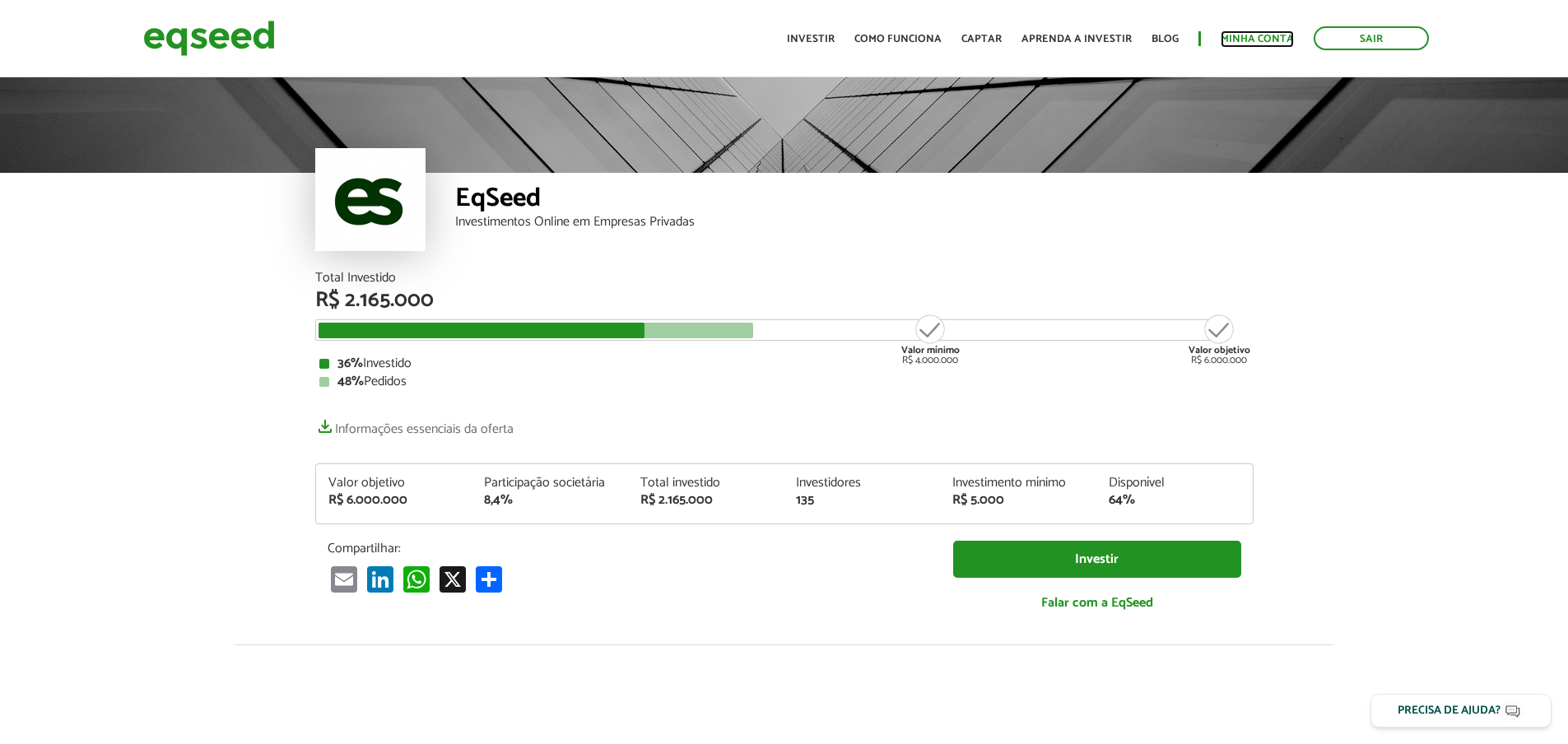 click on "Minha conta" at bounding box center [1257, 39] 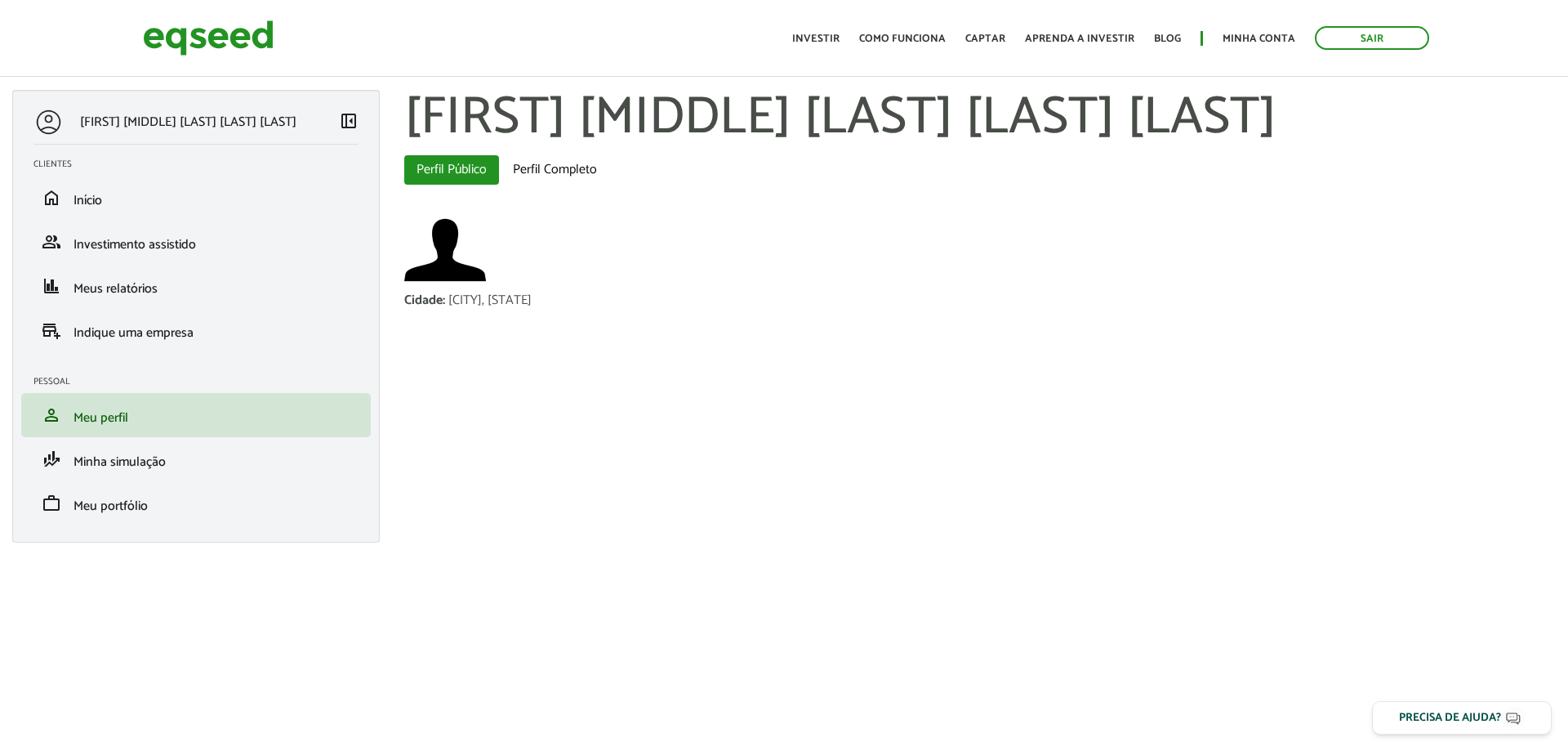 scroll, scrollTop: 0, scrollLeft: 0, axis: both 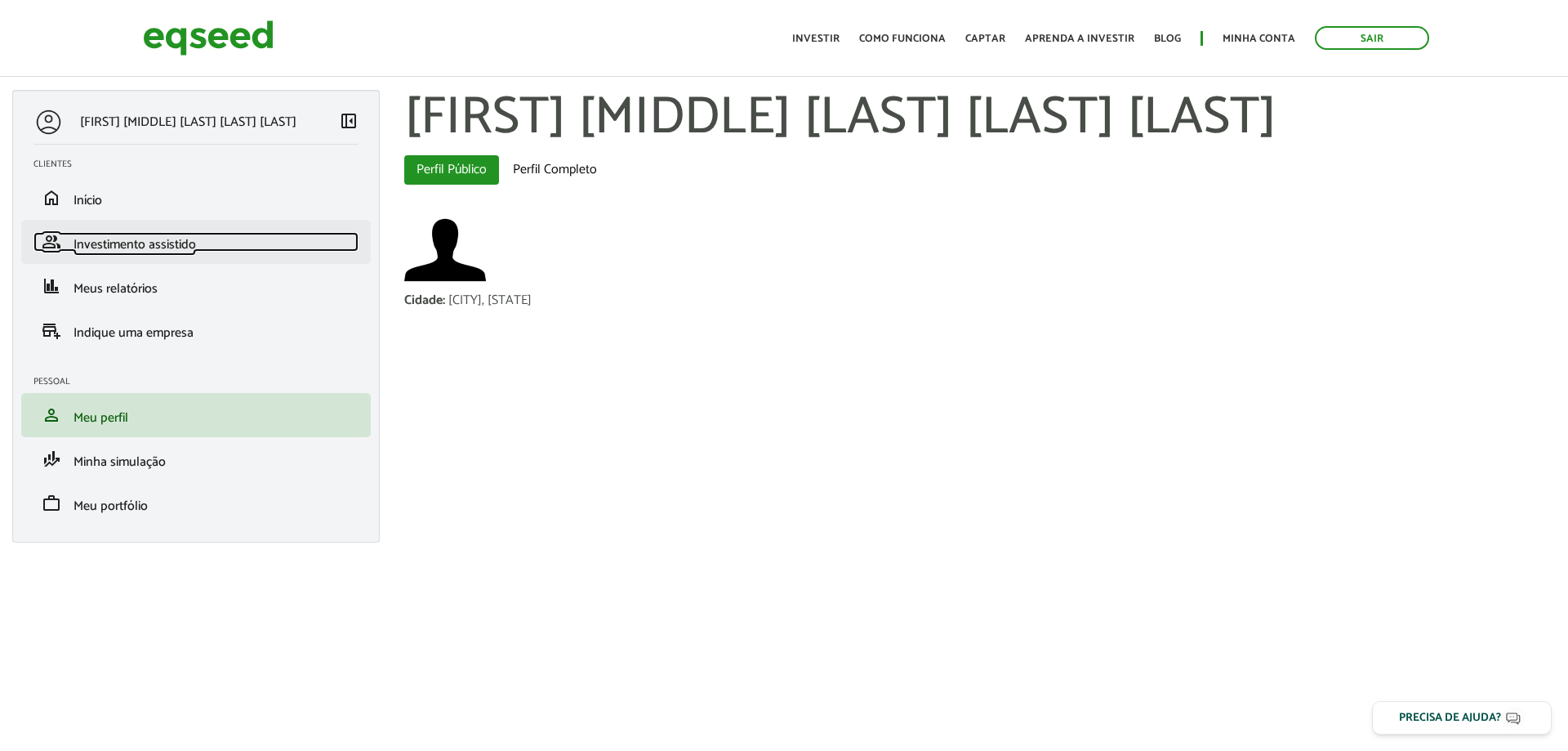 click on "group Investimento assistido" at bounding box center (196, 242) 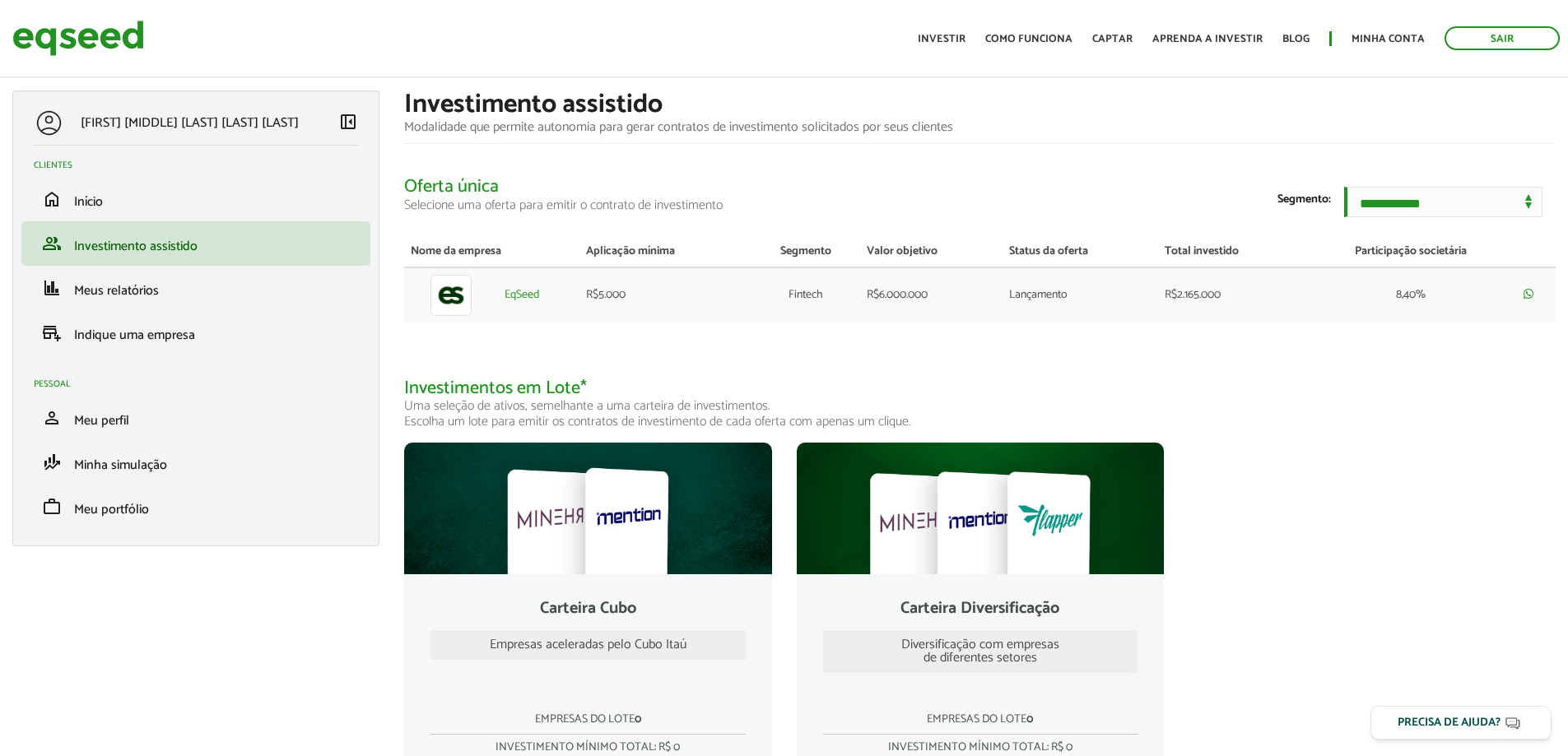 scroll, scrollTop: 0, scrollLeft: 0, axis: both 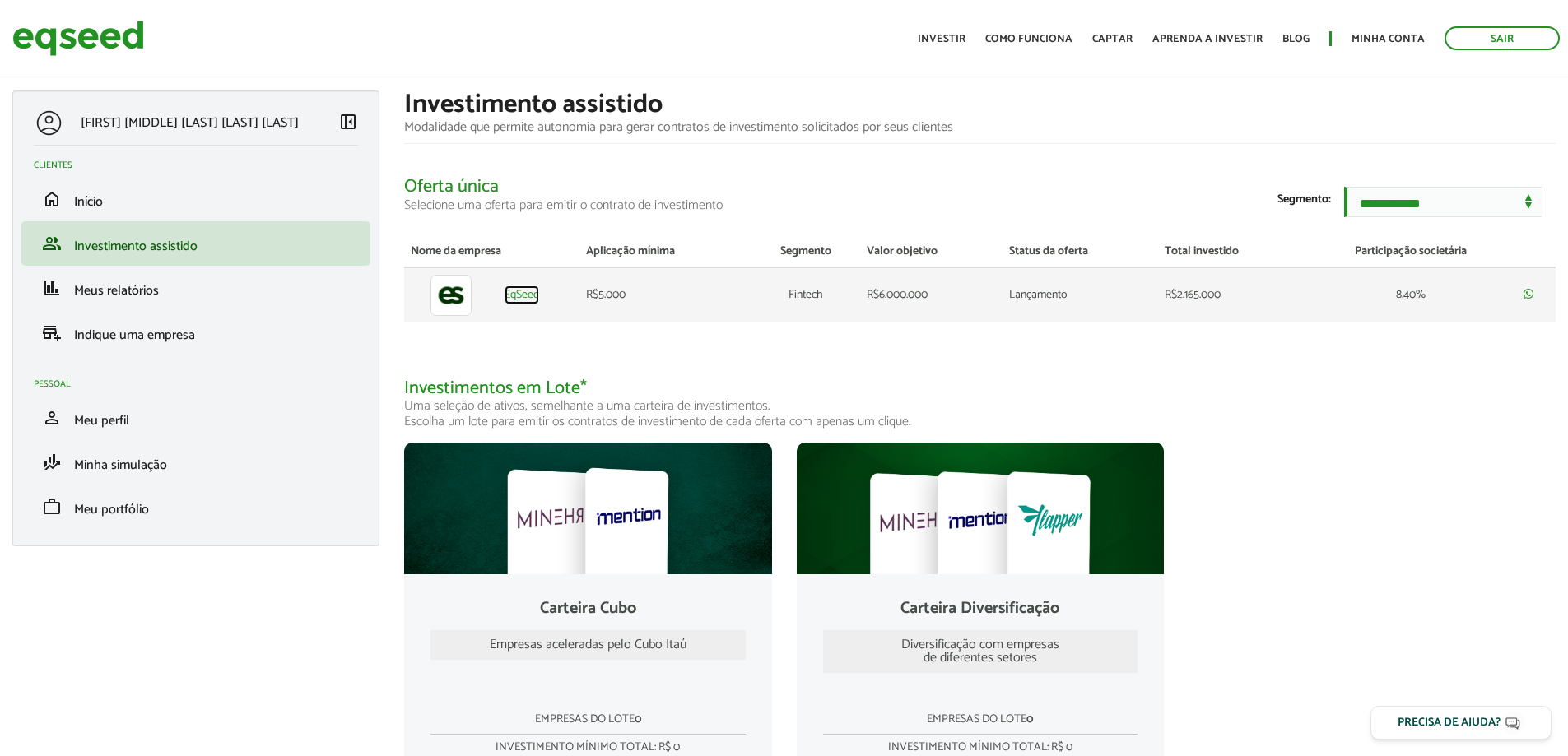 click on "EqSeed" at bounding box center (522, 295) 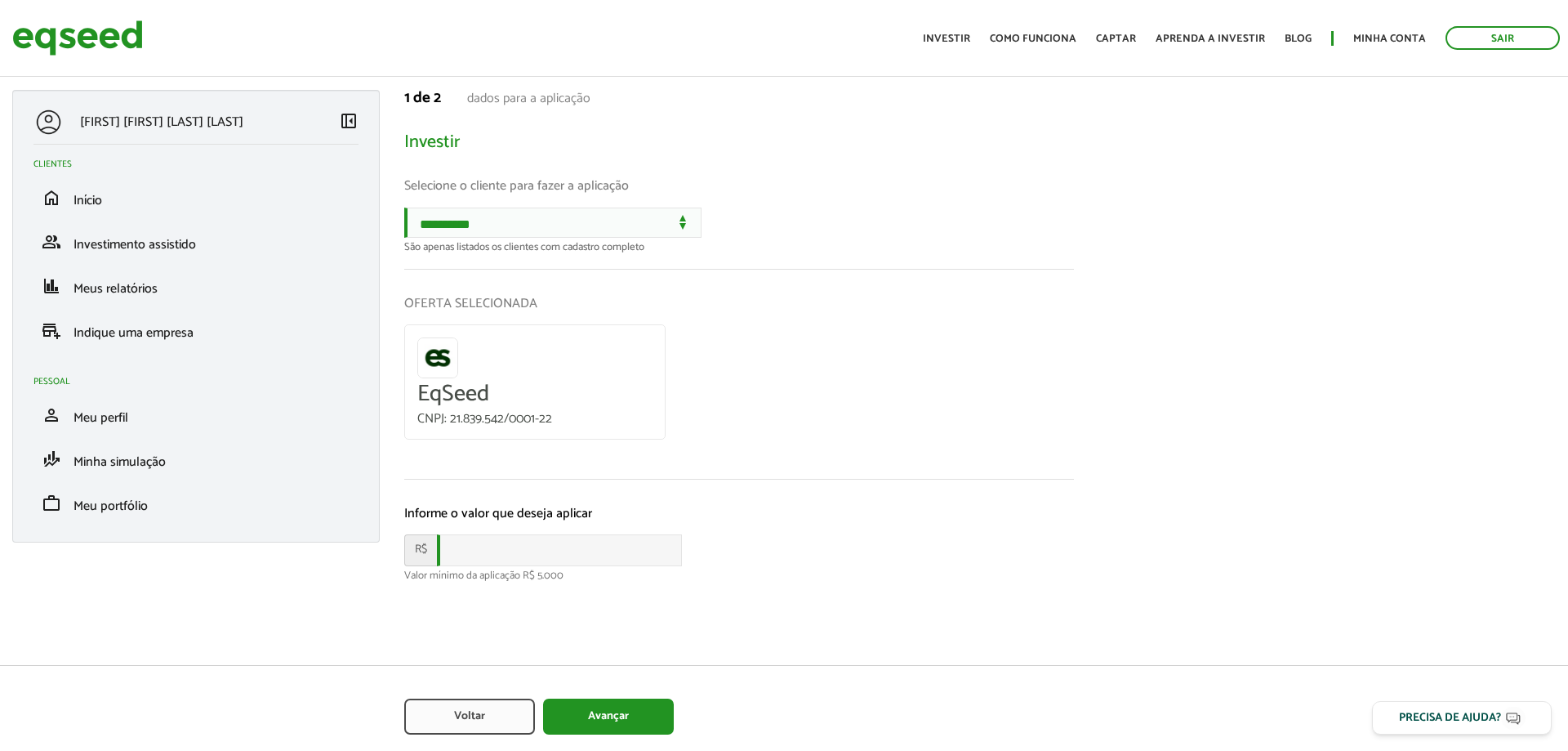 scroll, scrollTop: 0, scrollLeft: 0, axis: both 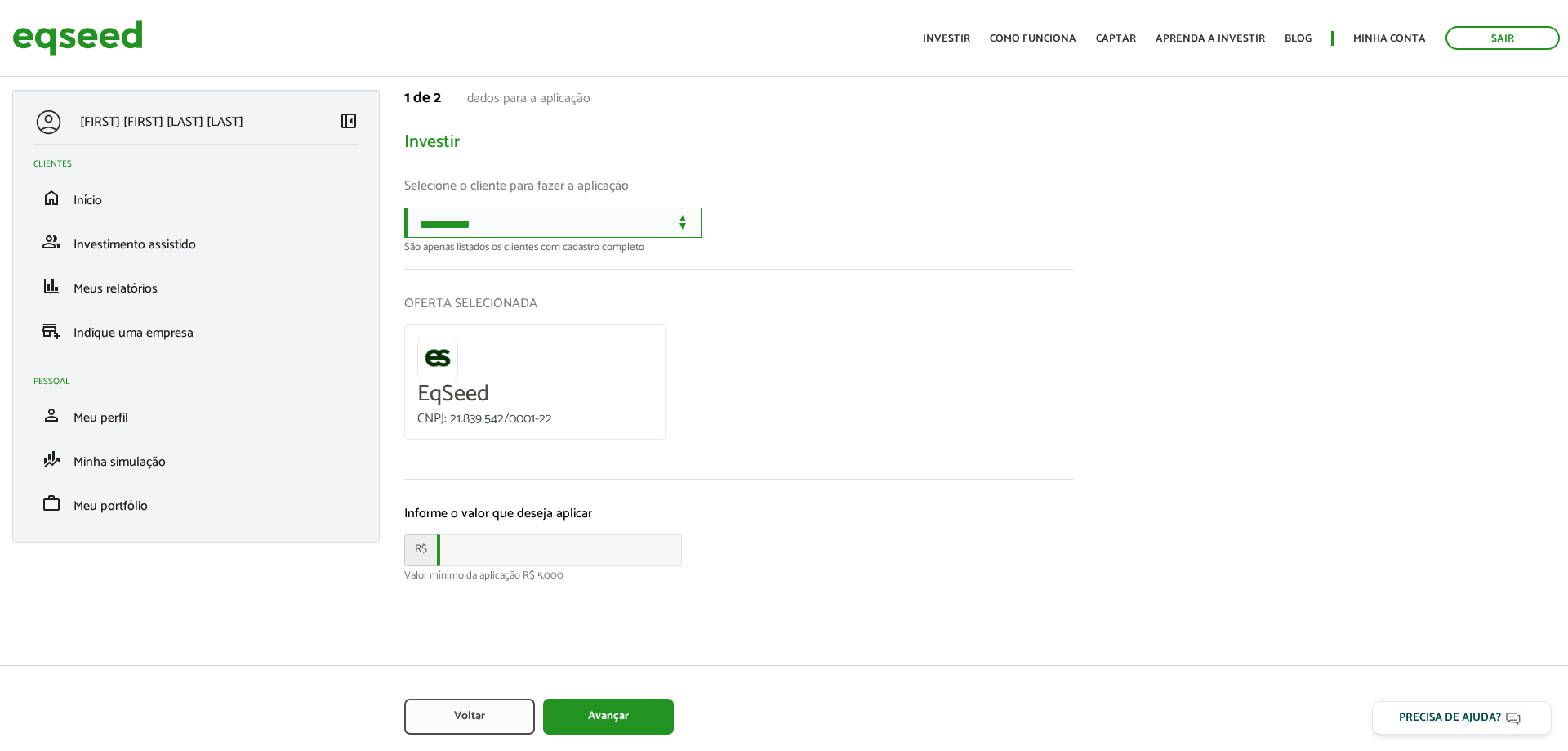 click on "**********" at bounding box center (553, 222) 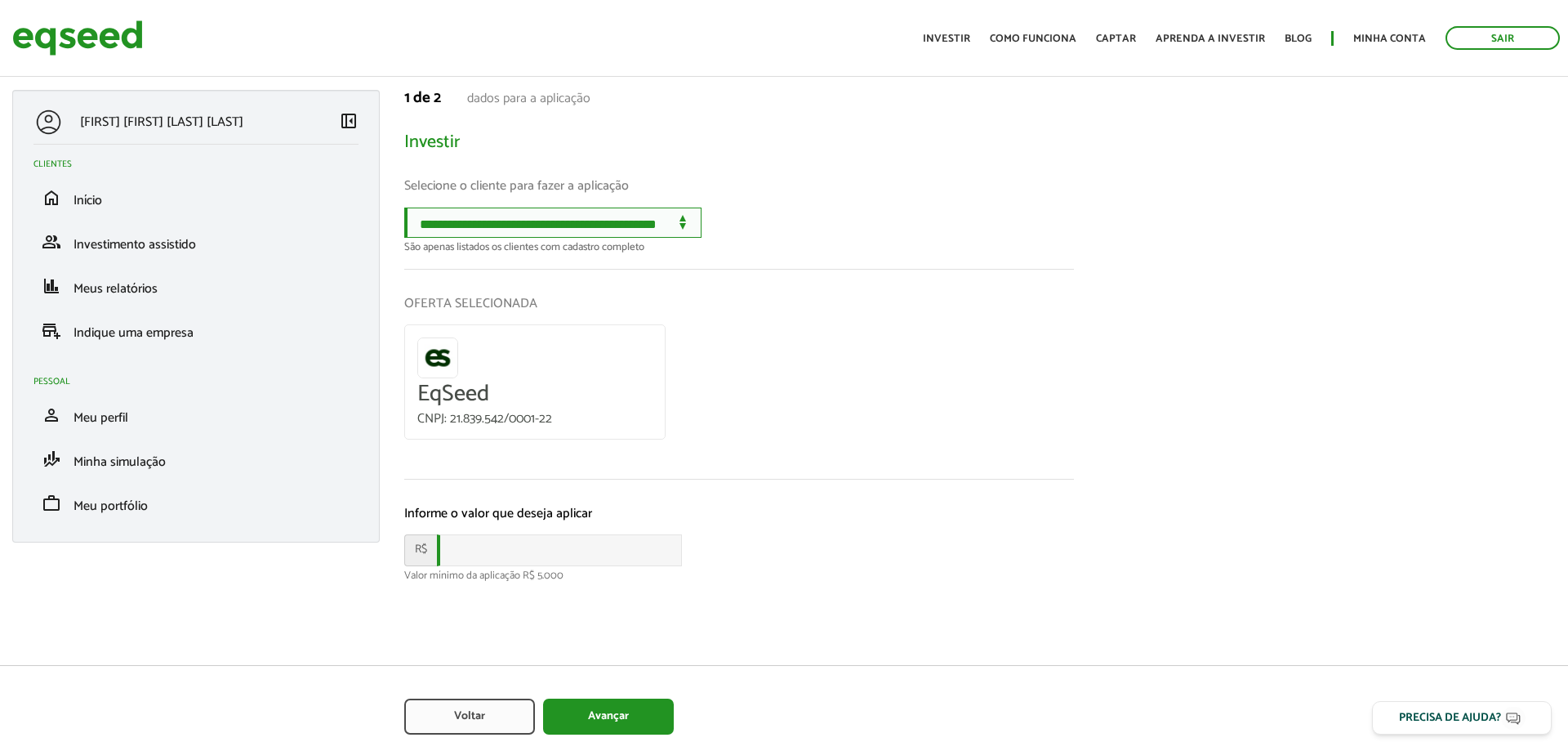 click on "**********" at bounding box center (553, 222) 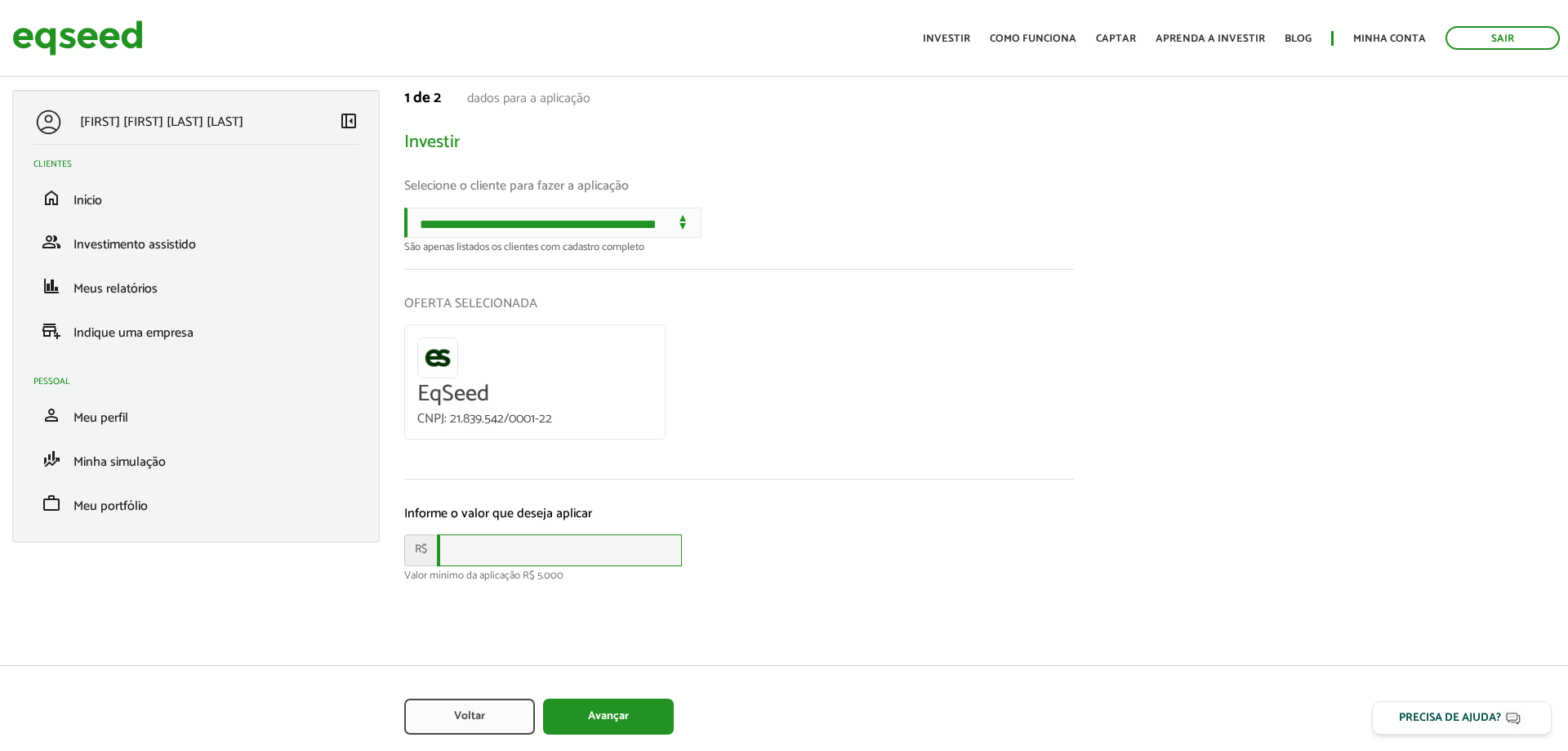 click at bounding box center (559, 550) 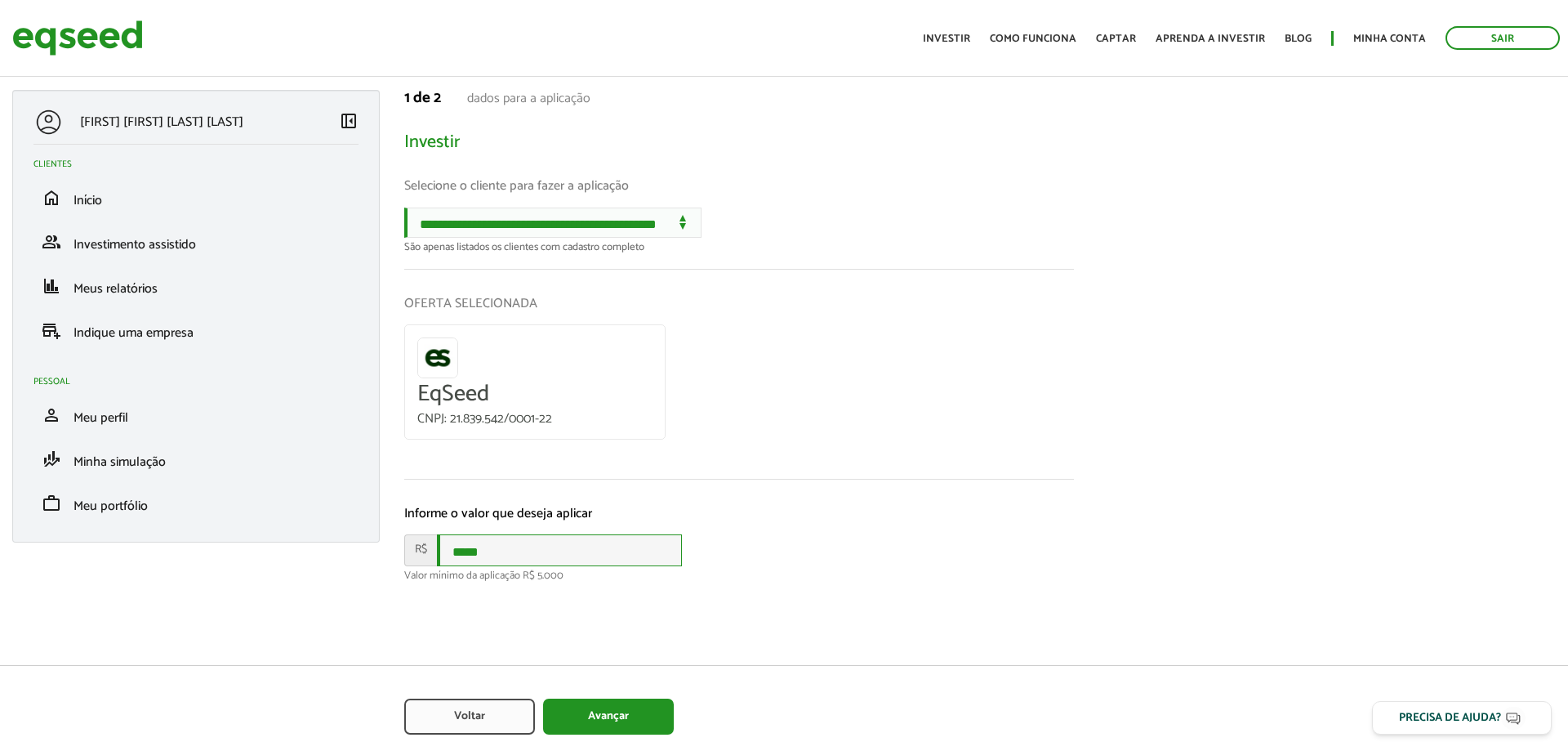 type on "*****" 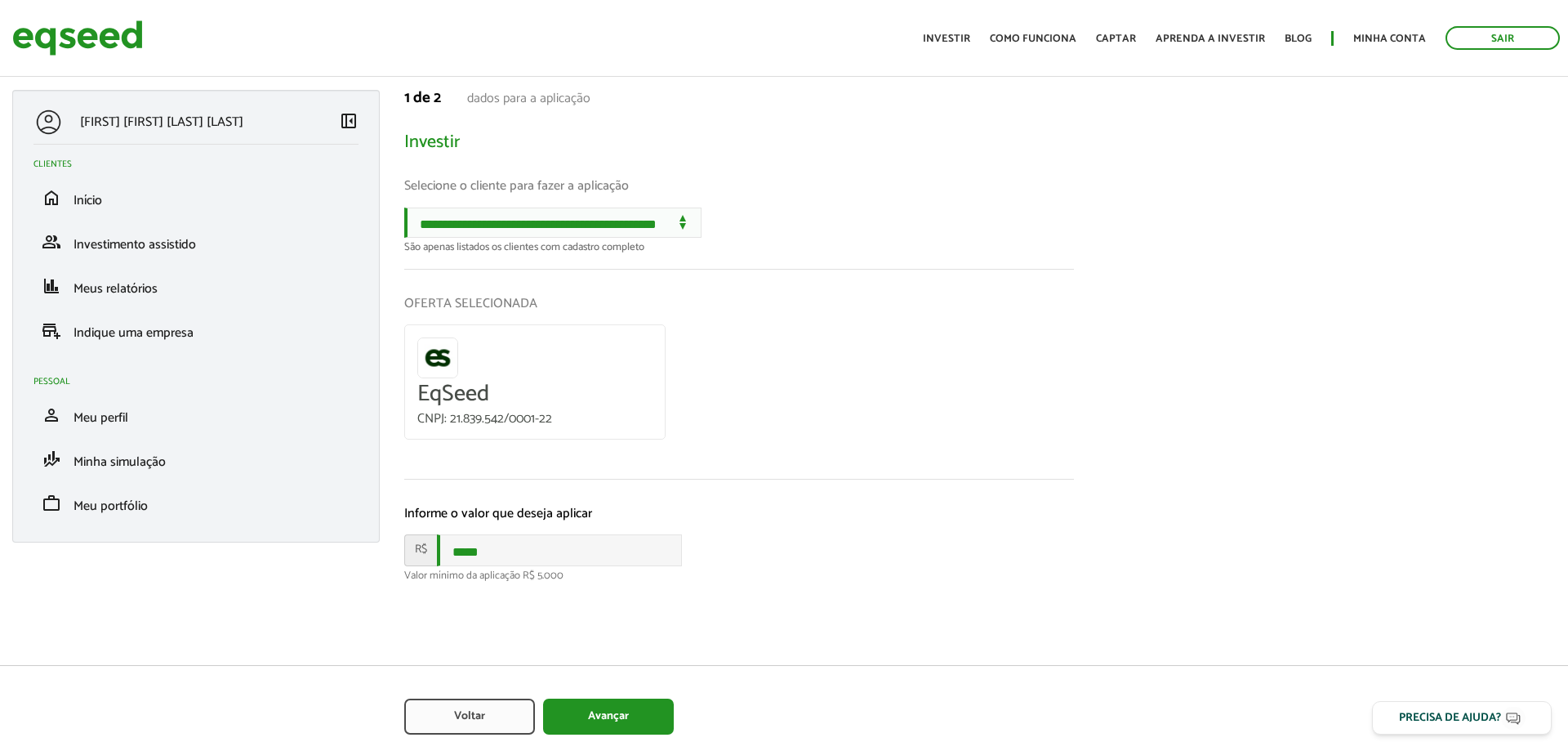 click on "**********" at bounding box center (739, 380) 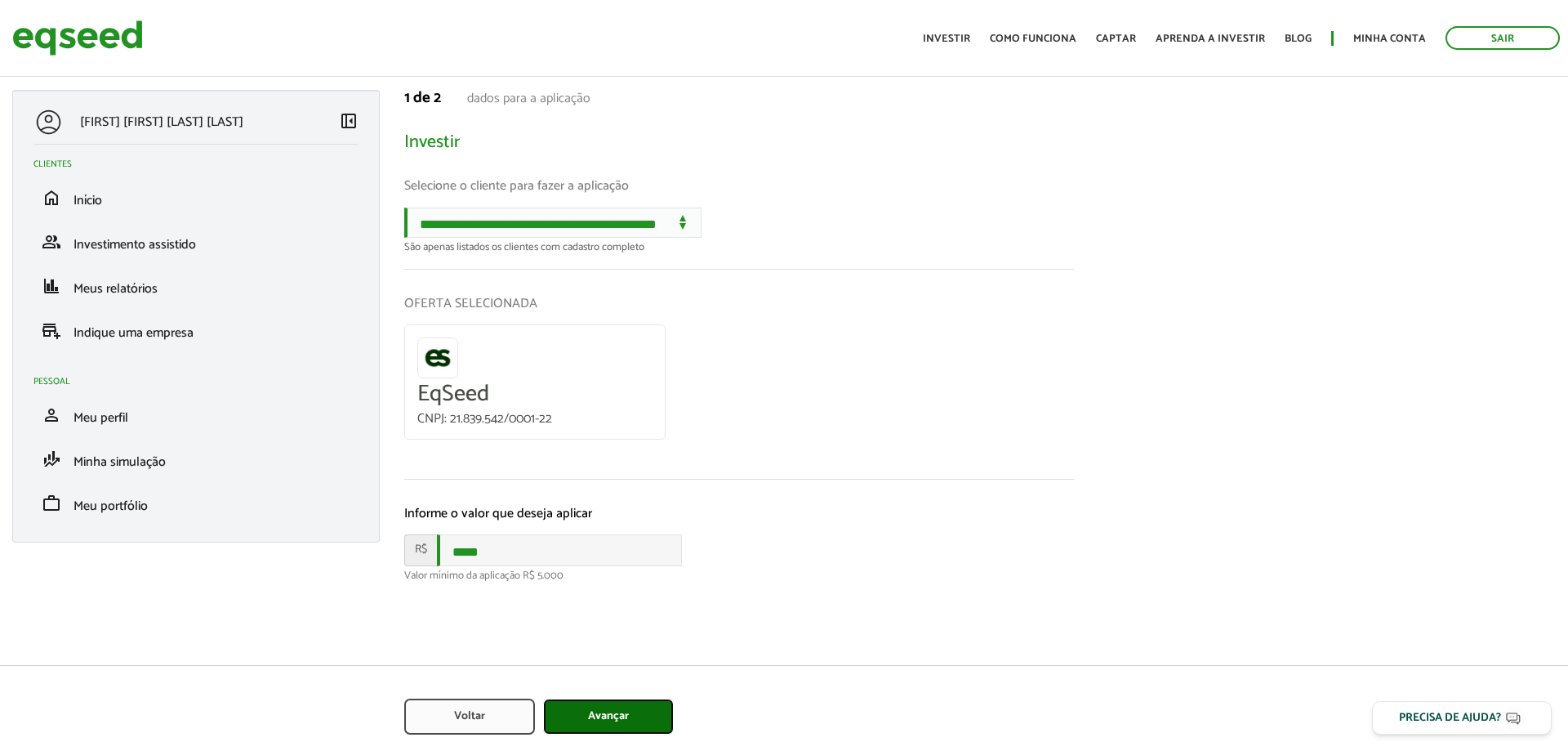 click on "Avançar" at bounding box center [608, 717] 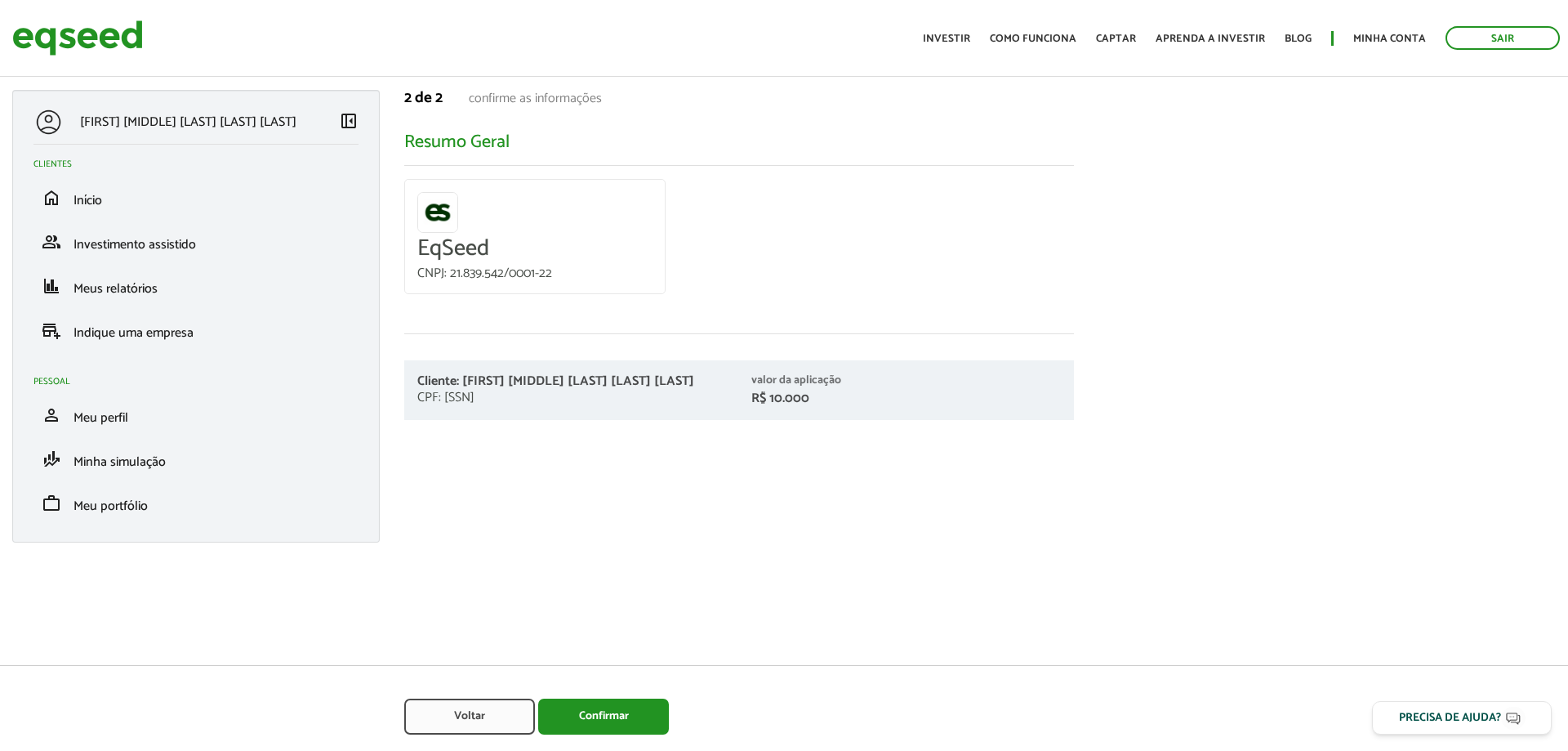 scroll, scrollTop: 0, scrollLeft: 0, axis: both 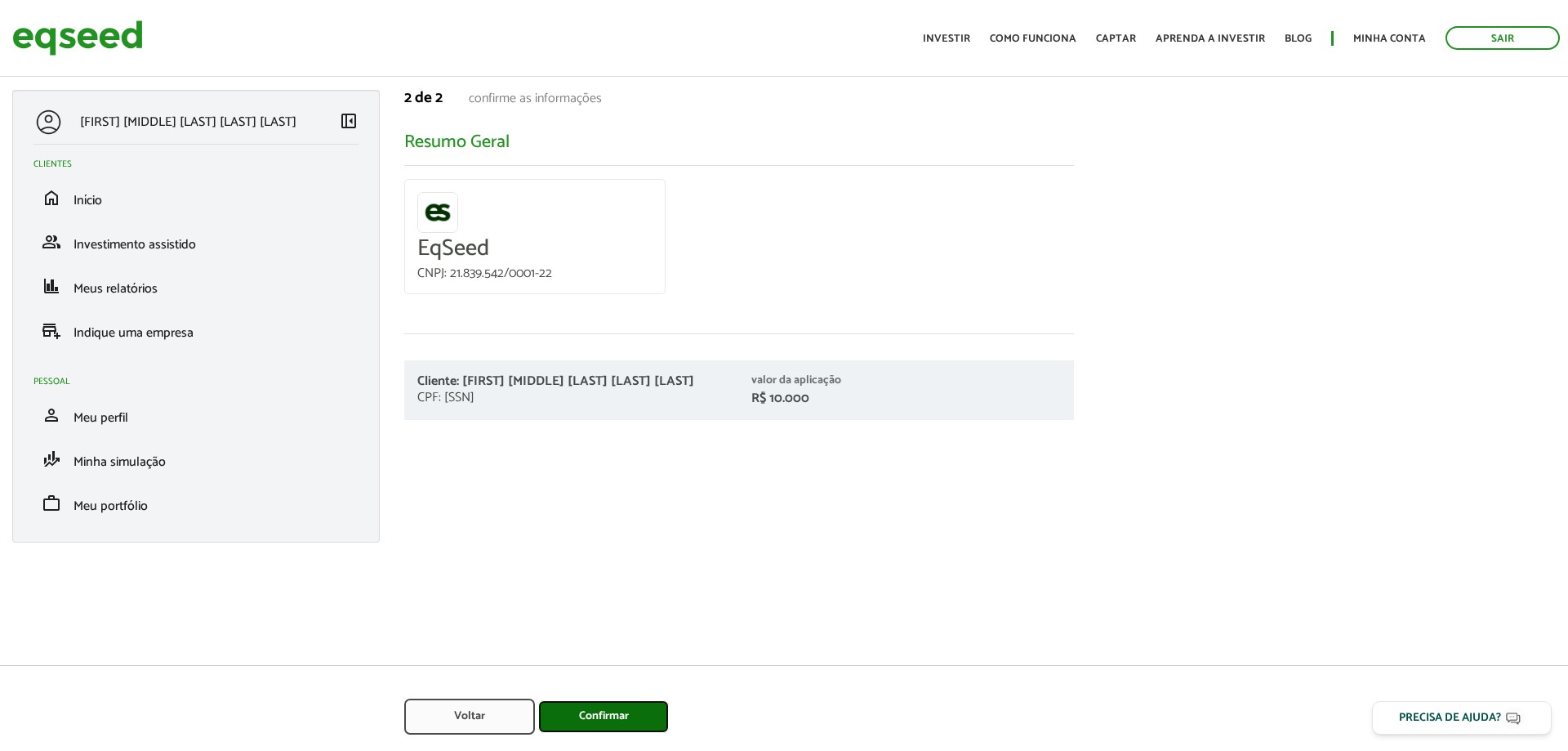 click on "Confirmar" at bounding box center [604, 717] 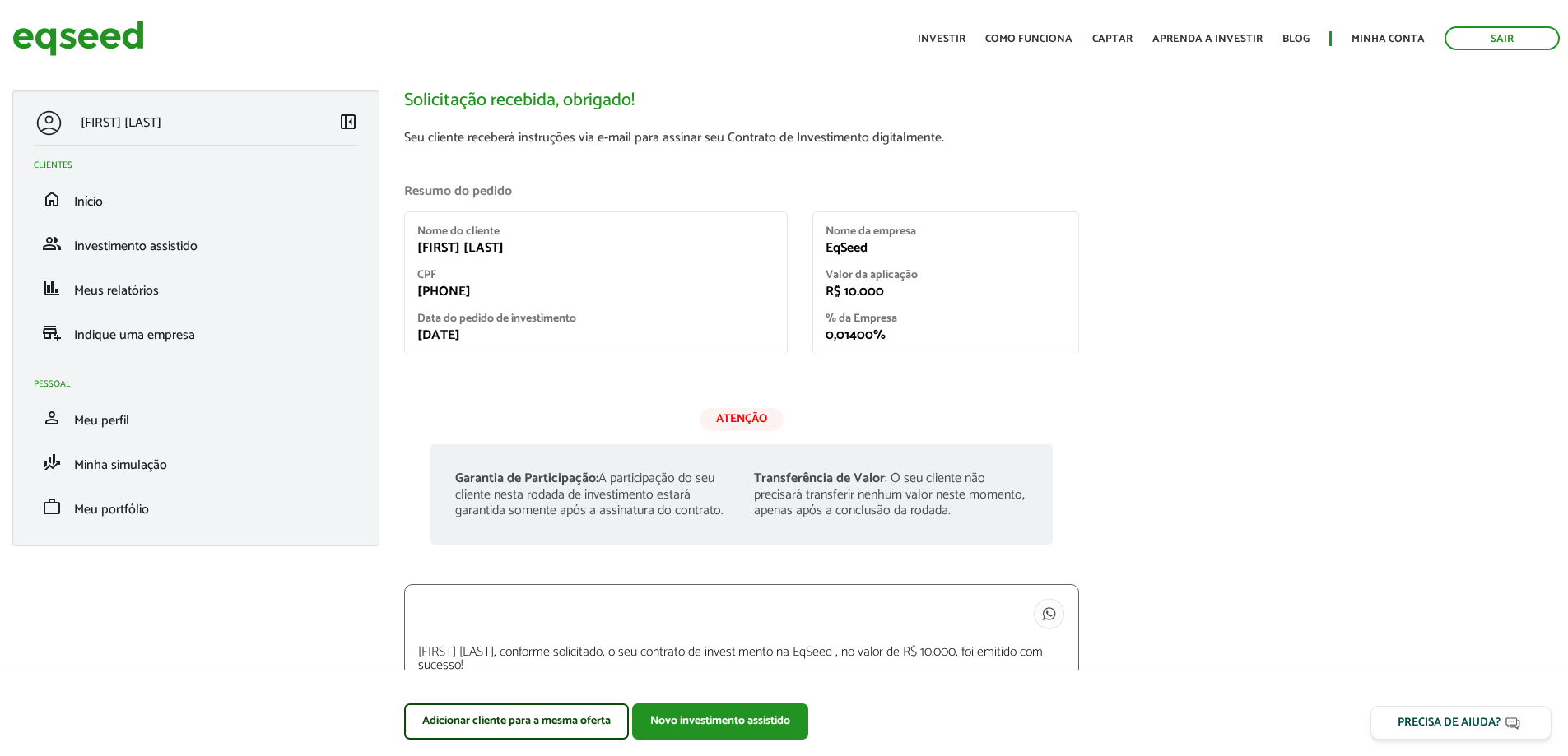 scroll, scrollTop: 0, scrollLeft: 0, axis: both 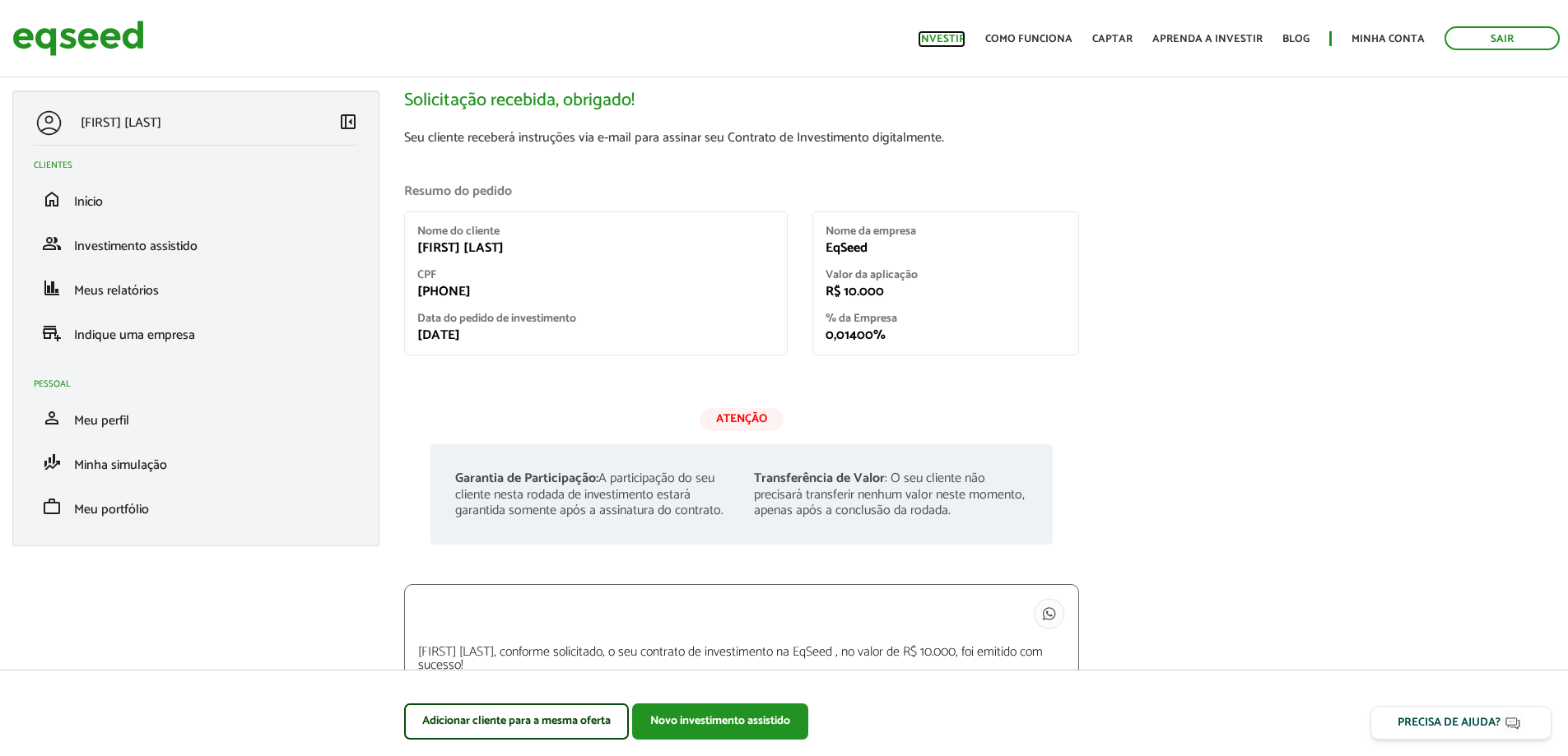 click on "Investir" at bounding box center (942, 39) 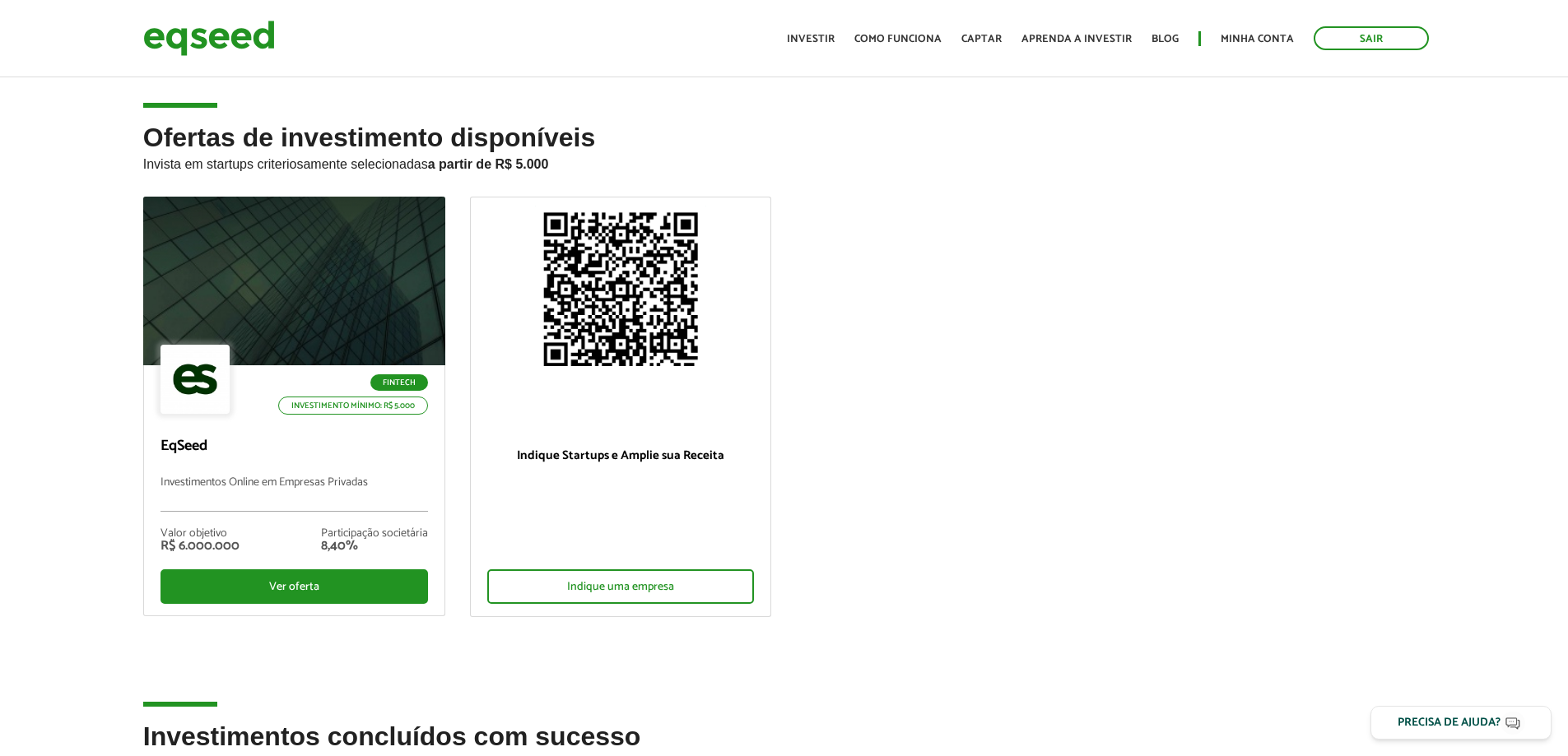 scroll, scrollTop: 0, scrollLeft: 0, axis: both 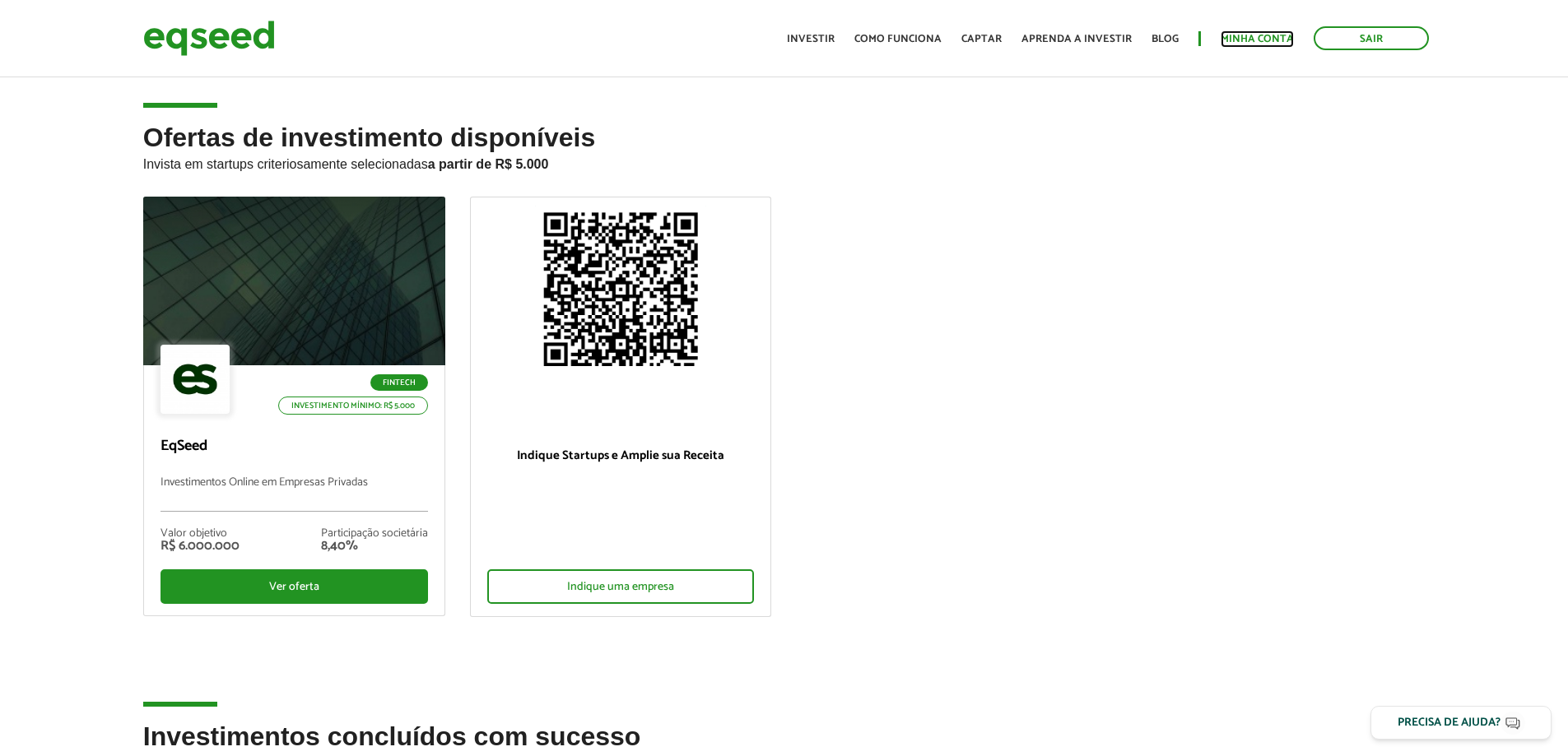 click on "Minha conta" at bounding box center [1257, 39] 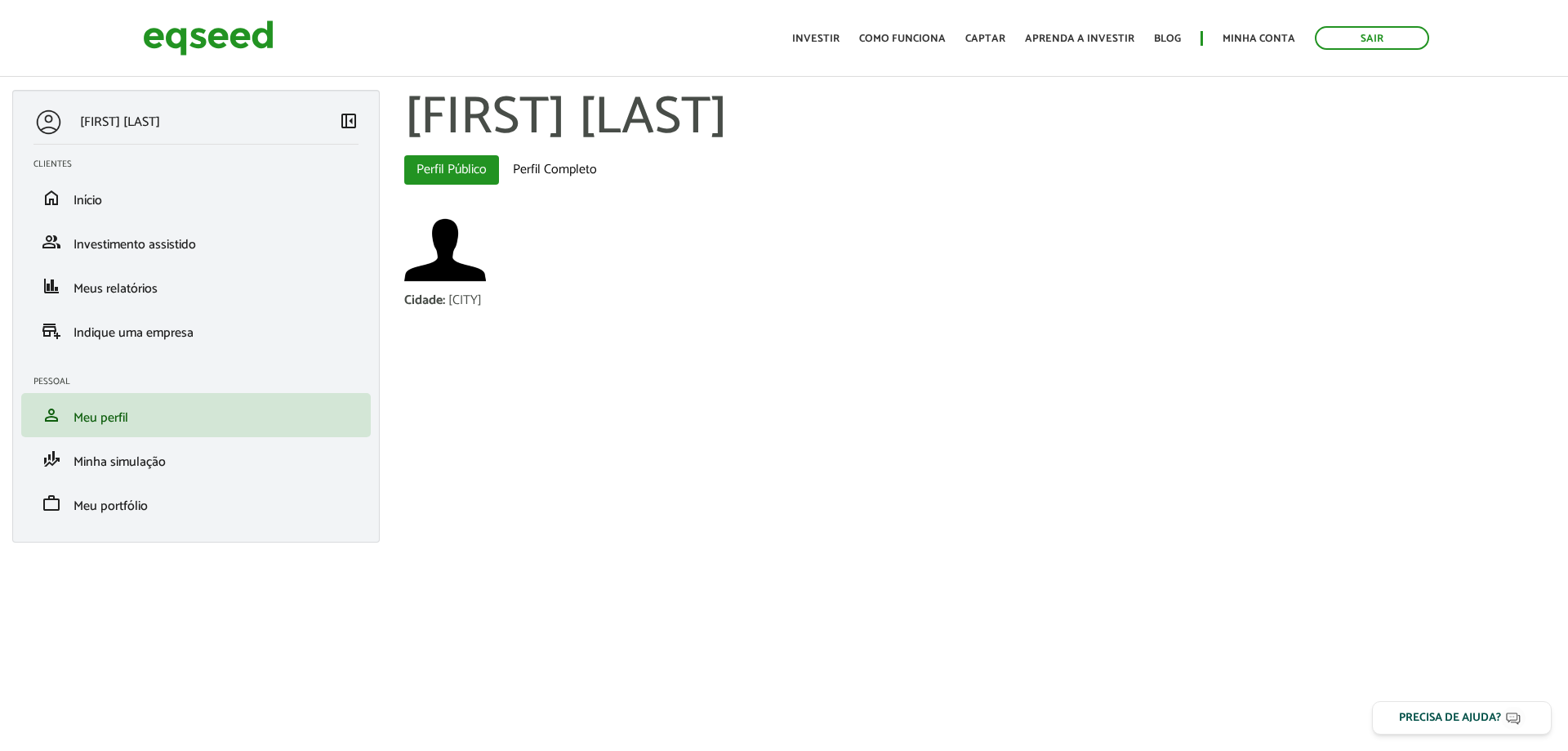 scroll, scrollTop: 0, scrollLeft: 0, axis: both 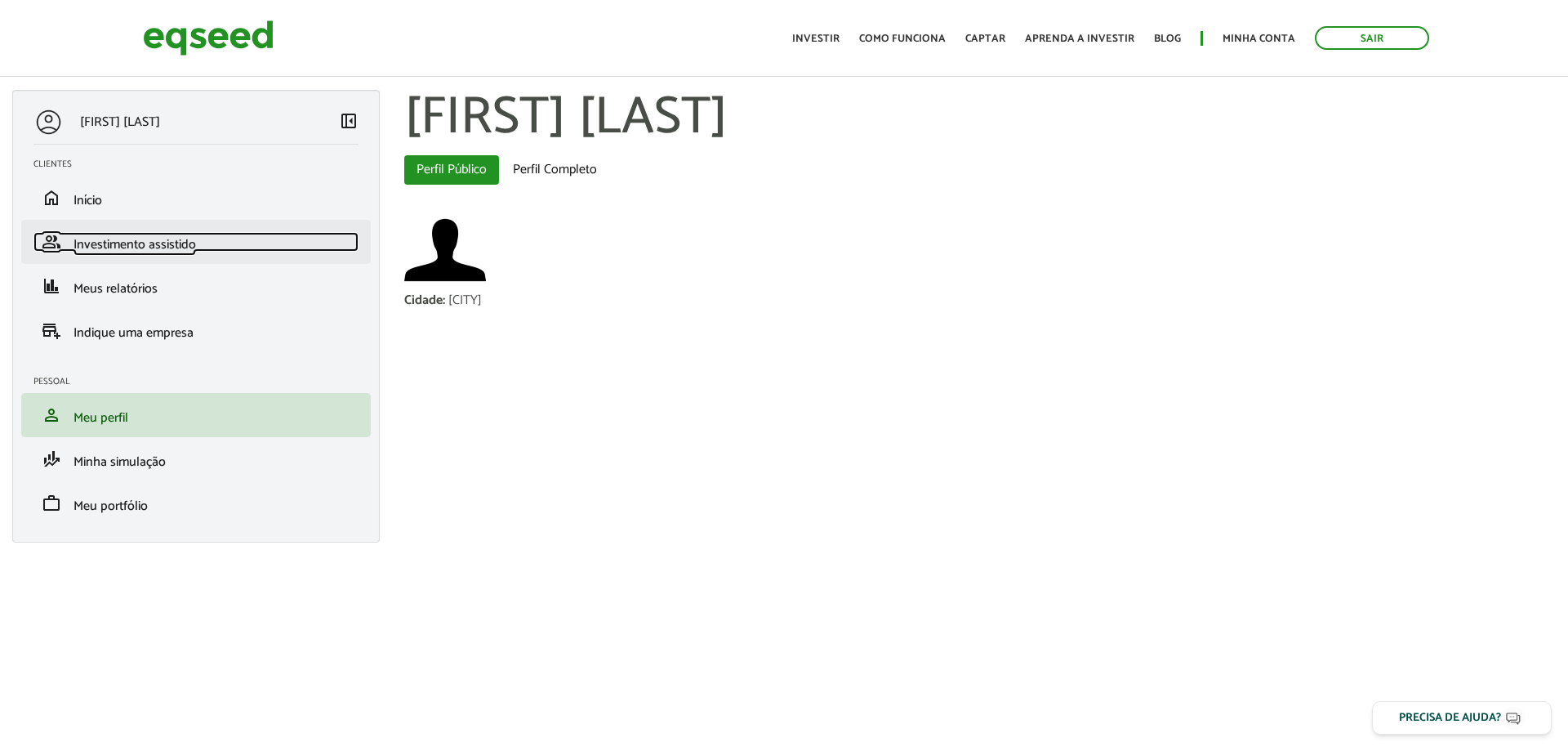 click on "Investimento assistido" at bounding box center [135, 244] 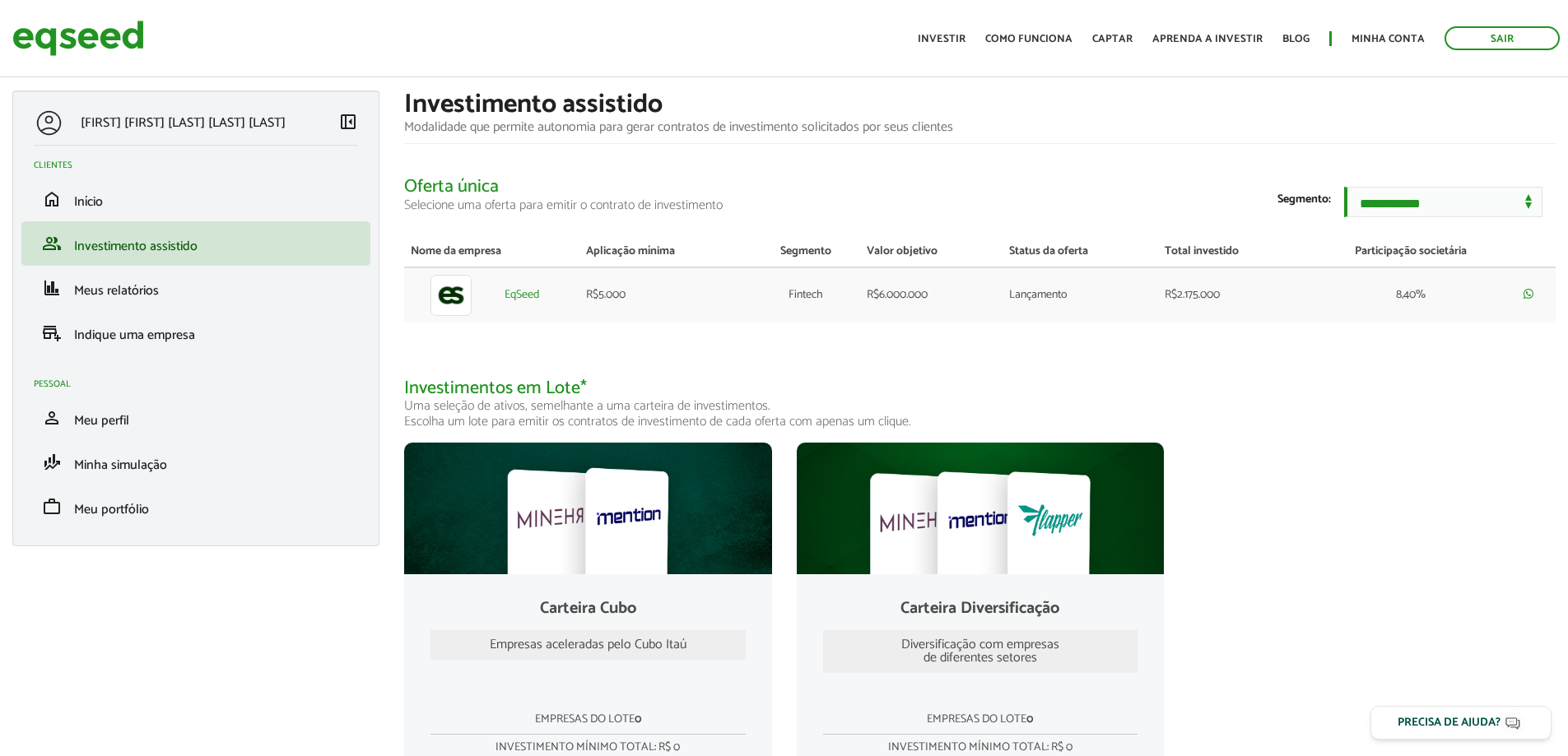 scroll, scrollTop: 0, scrollLeft: 0, axis: both 